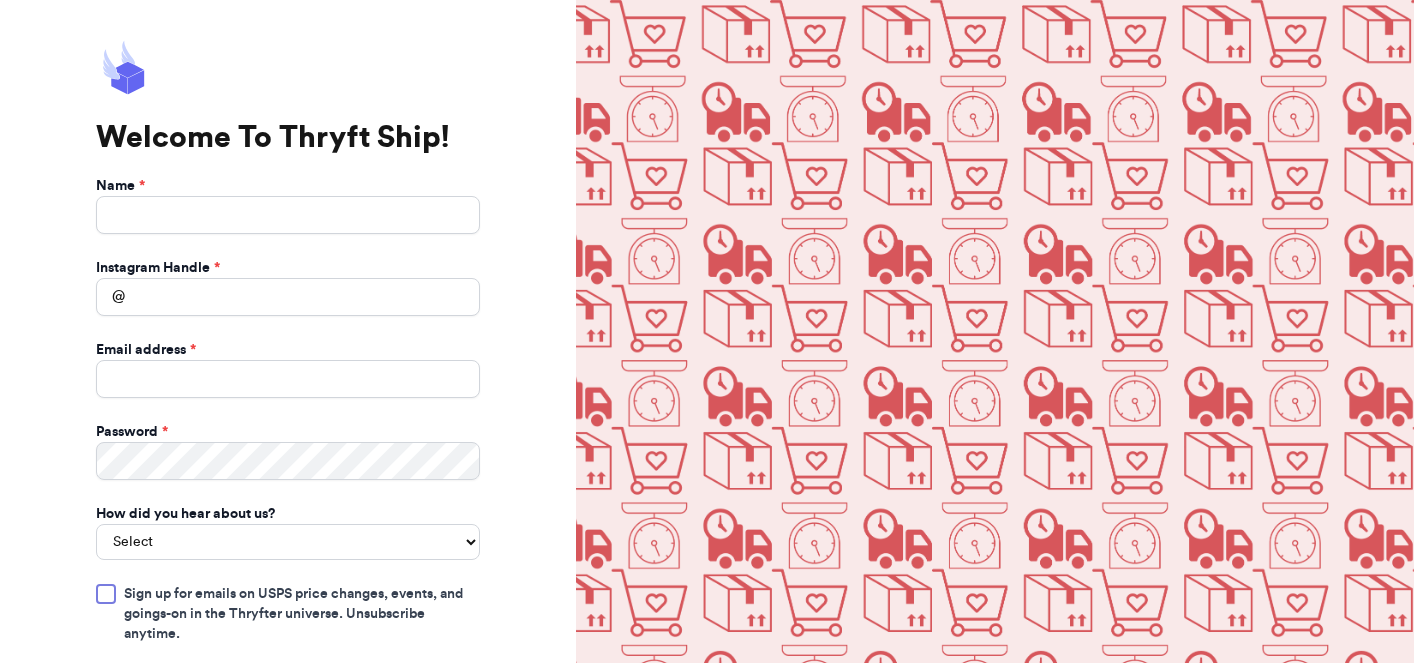 scroll, scrollTop: 0, scrollLeft: 0, axis: both 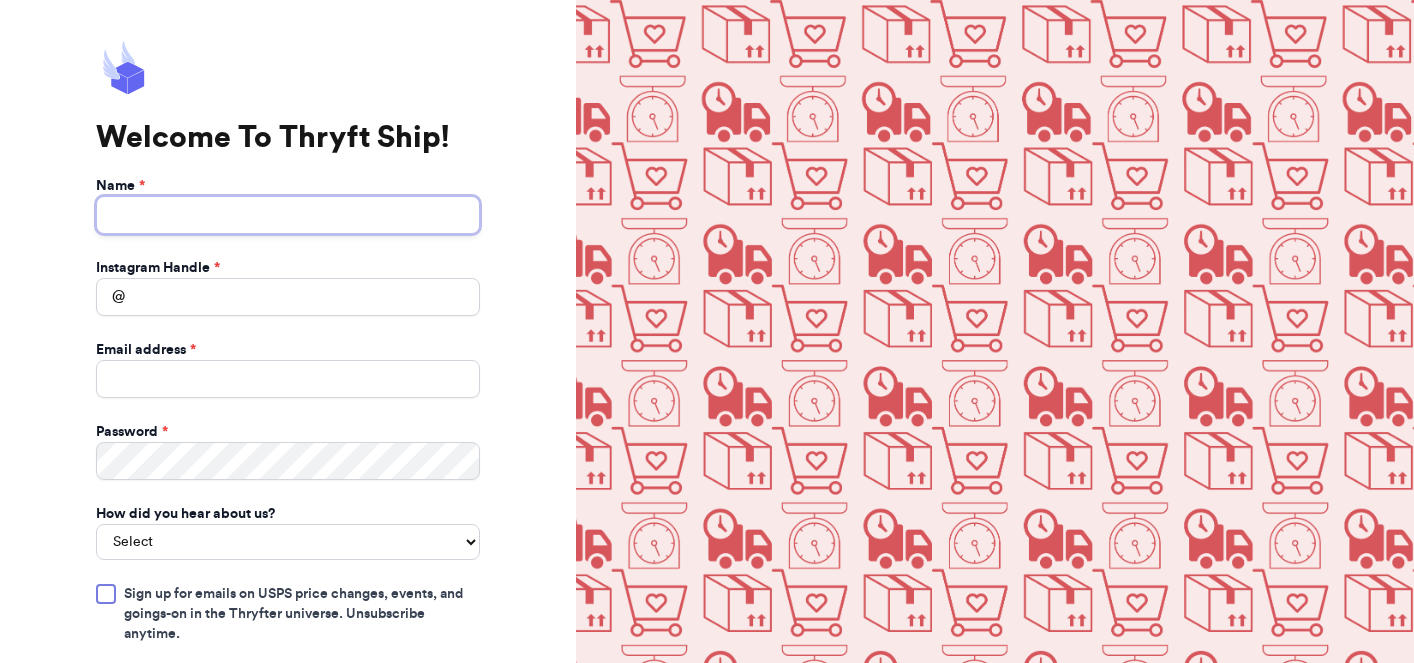 click on "Name *" at bounding box center [288, 215] 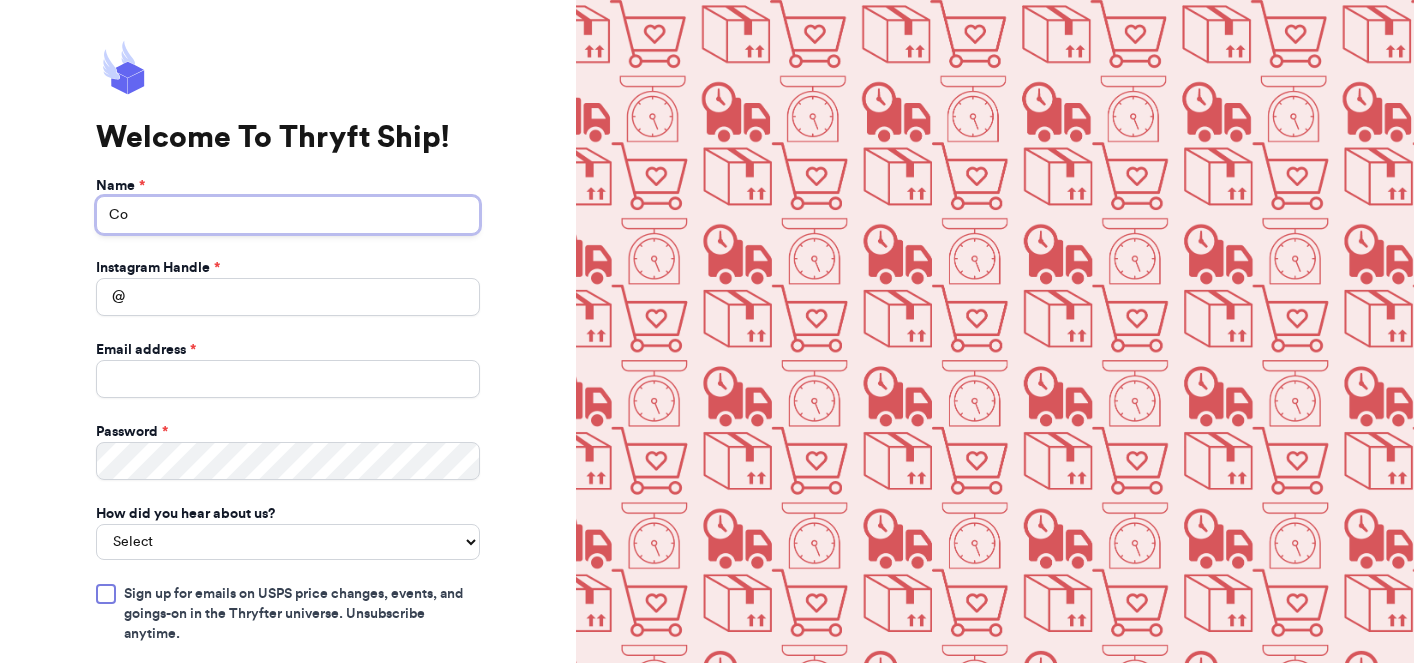 type on "C" 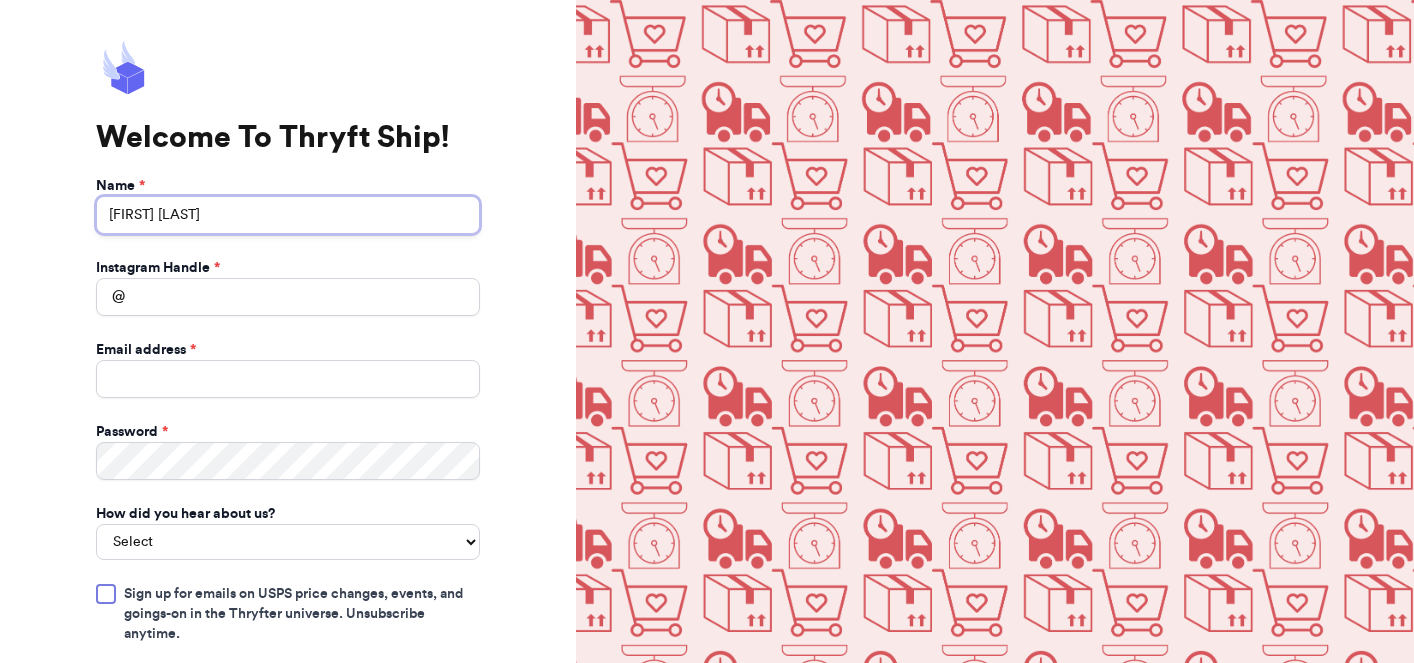 type on "Ashley Luna-Bowen" 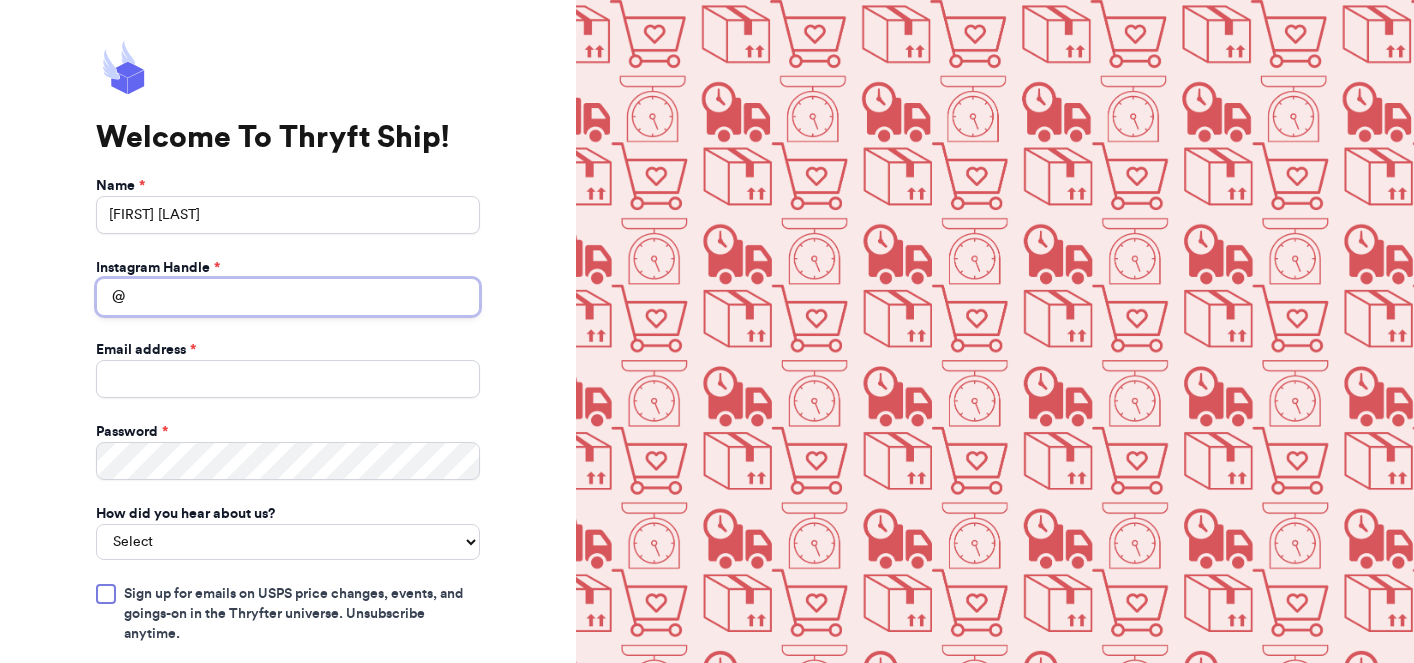 click on "Instagram Handle *" at bounding box center [288, 297] 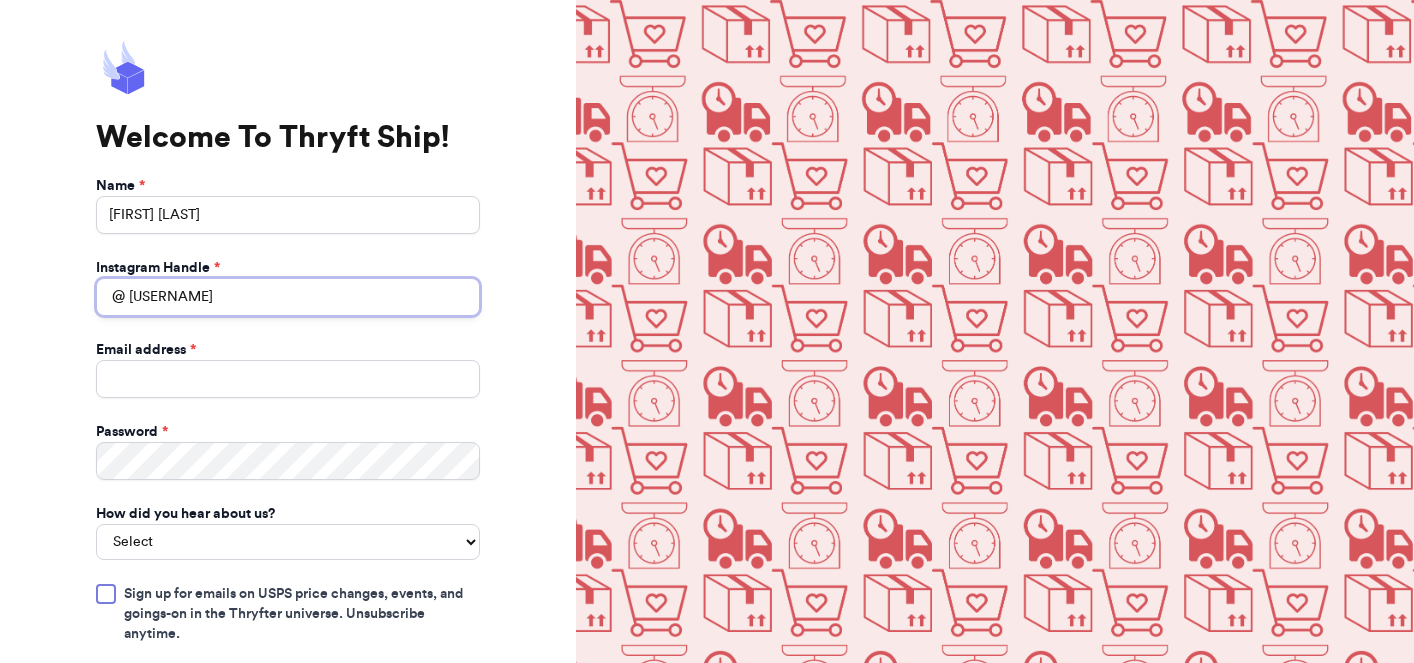 type on "lil.planet.marz" 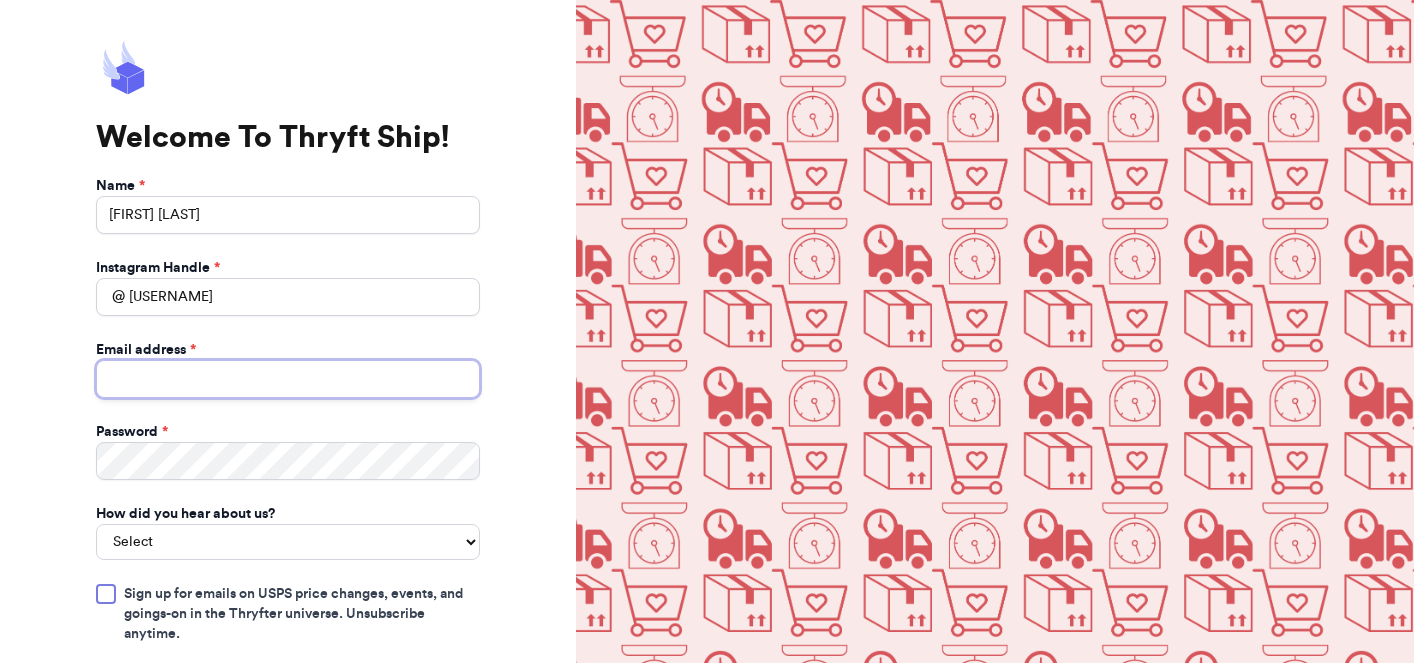 click on "Email address *" at bounding box center (288, 379) 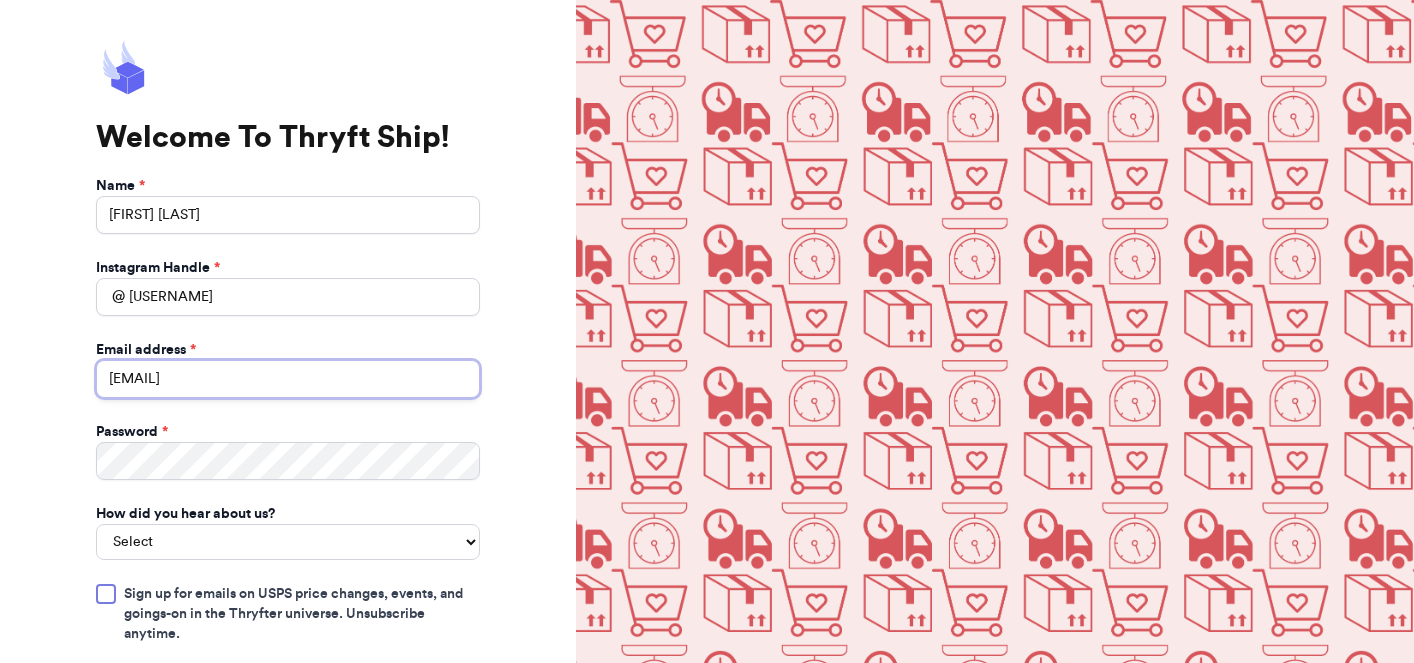 type on "lilplanetmarz@gmail.com" 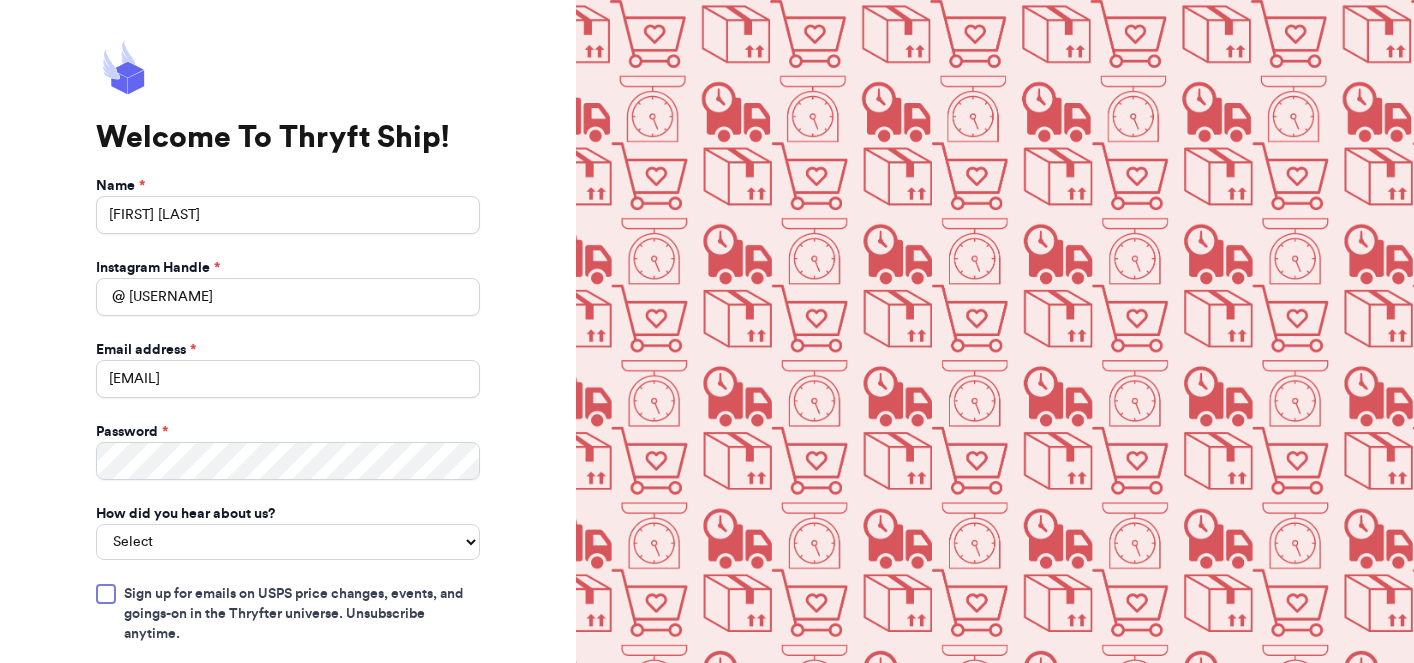 click on "Name * Ashley Luna-Bowen Instagram Handle * @ lil.planet.marz Email address * lilplanetmarz@gmail.com Password * How did you hear about us? Select You reached out to me directly I saw another business post about Thryft Ship I saw a Thryft Ship ad on Instagram I found Thryft Ship by searching online Another business recommended Thryft Ship to me I bought from a business that uses Thryft Ship Sign up for emails on USPS price changes,         events, and goings-on in the Thryfter universe.         Unsubscribe anytime. Already have an account? Log in instead Let‘s Ship! By creating an account you agree to the   Privacy Policy   and   Terms of Use" at bounding box center (288, 497) 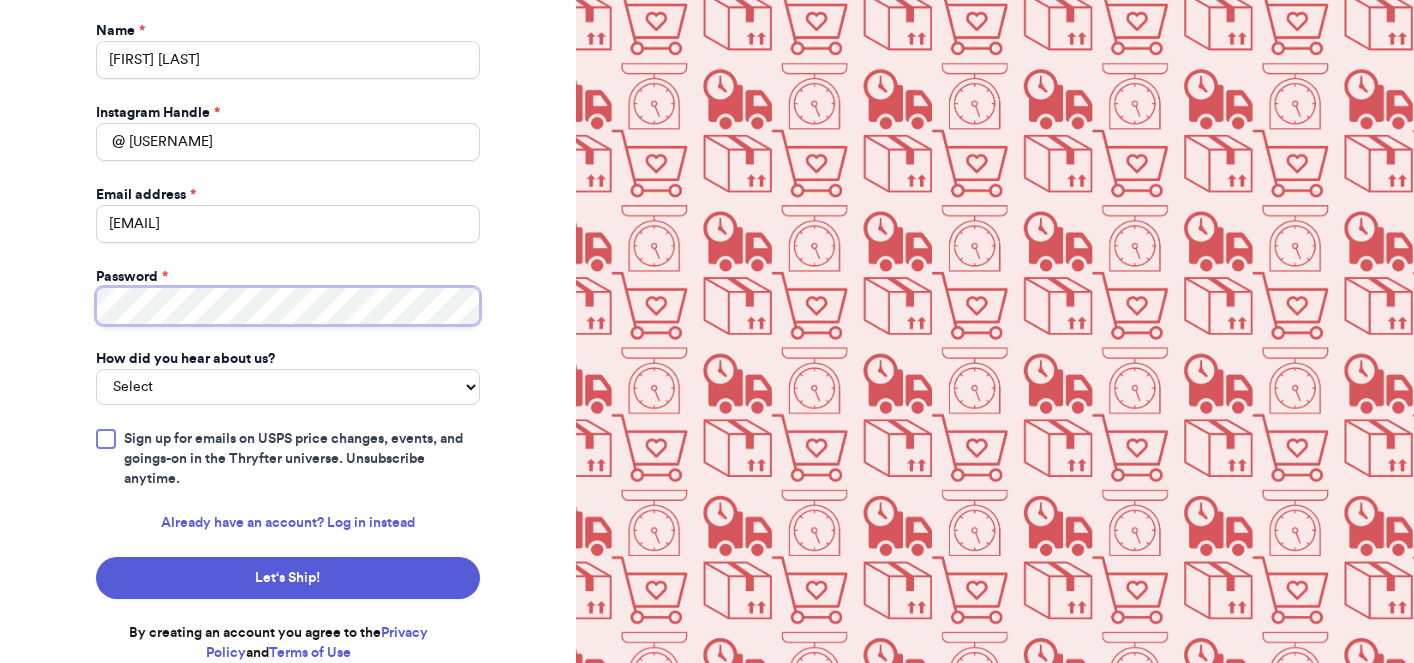 scroll, scrollTop: 158, scrollLeft: 0, axis: vertical 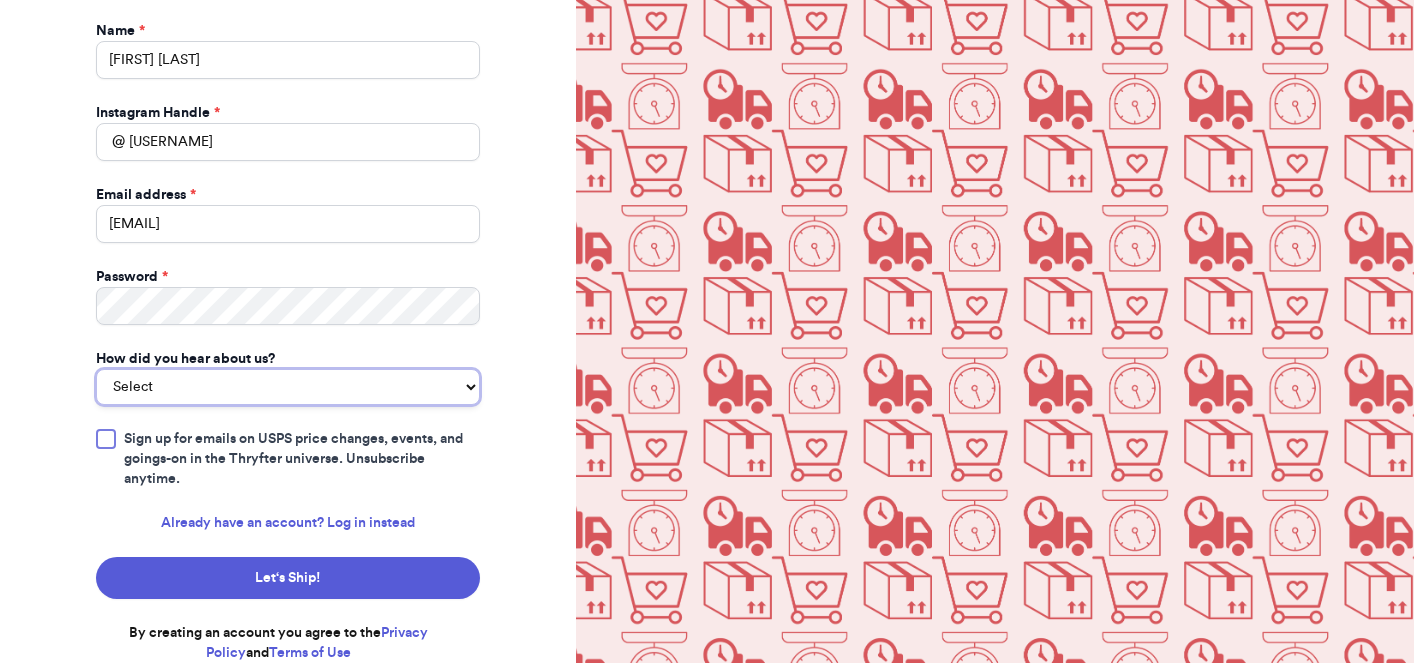 click on "Select You reached out to me directly I saw another business post about Thryft Ship I saw a Thryft Ship ad on Instagram I found Thryft Ship by searching online Another business recommended Thryft Ship to me I bought from a business that uses Thryft Ship" at bounding box center [288, 387] 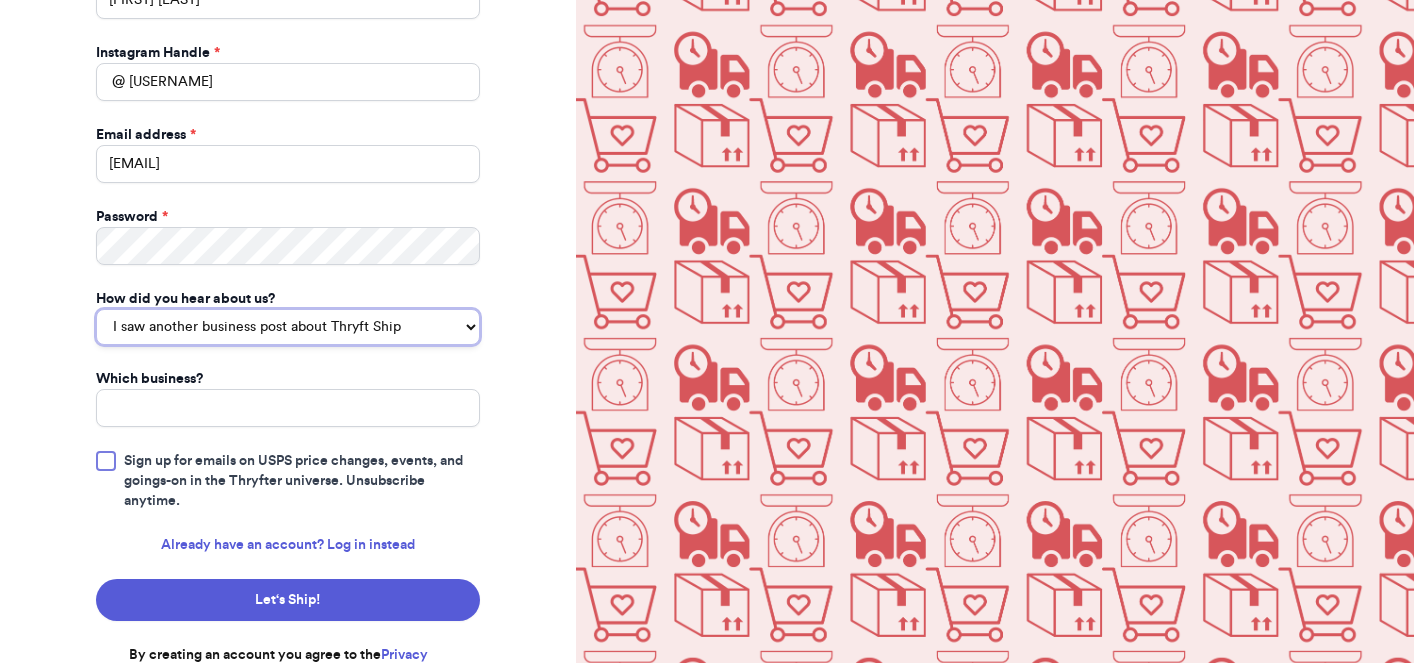 scroll, scrollTop: 240, scrollLeft: 0, axis: vertical 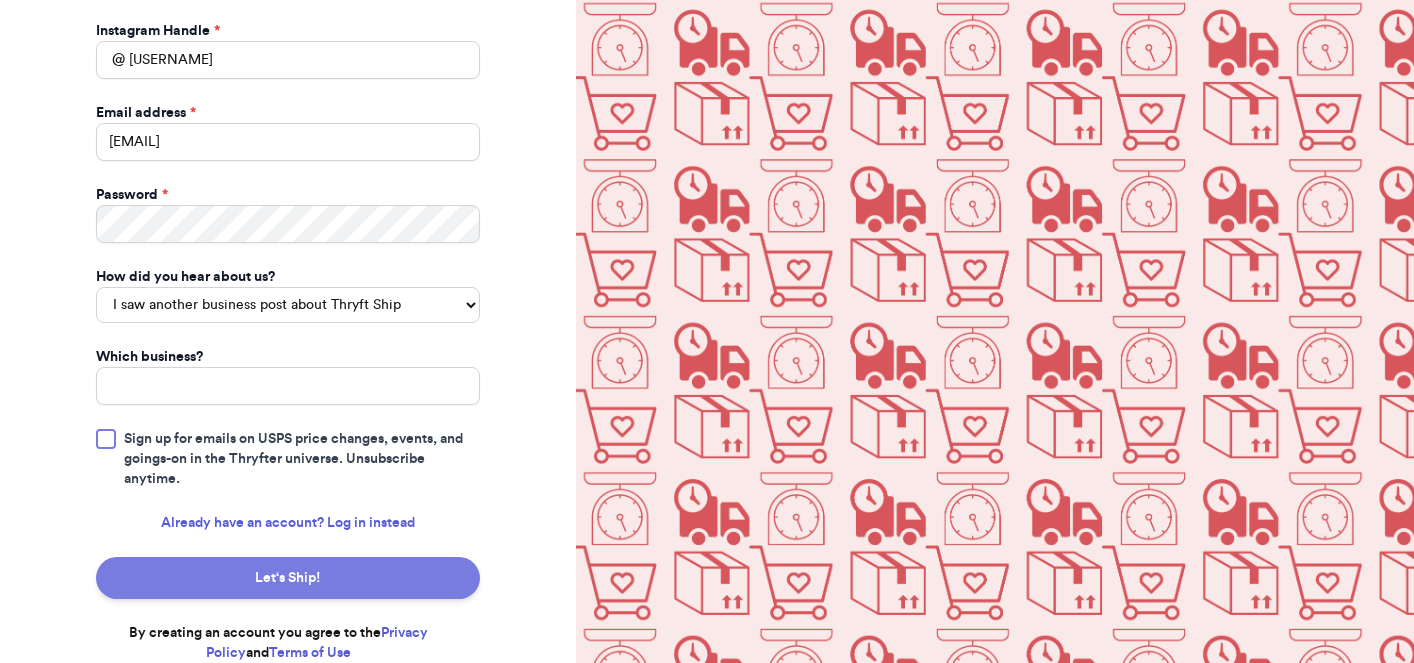 click on "Let‘s Ship!" at bounding box center (288, 578) 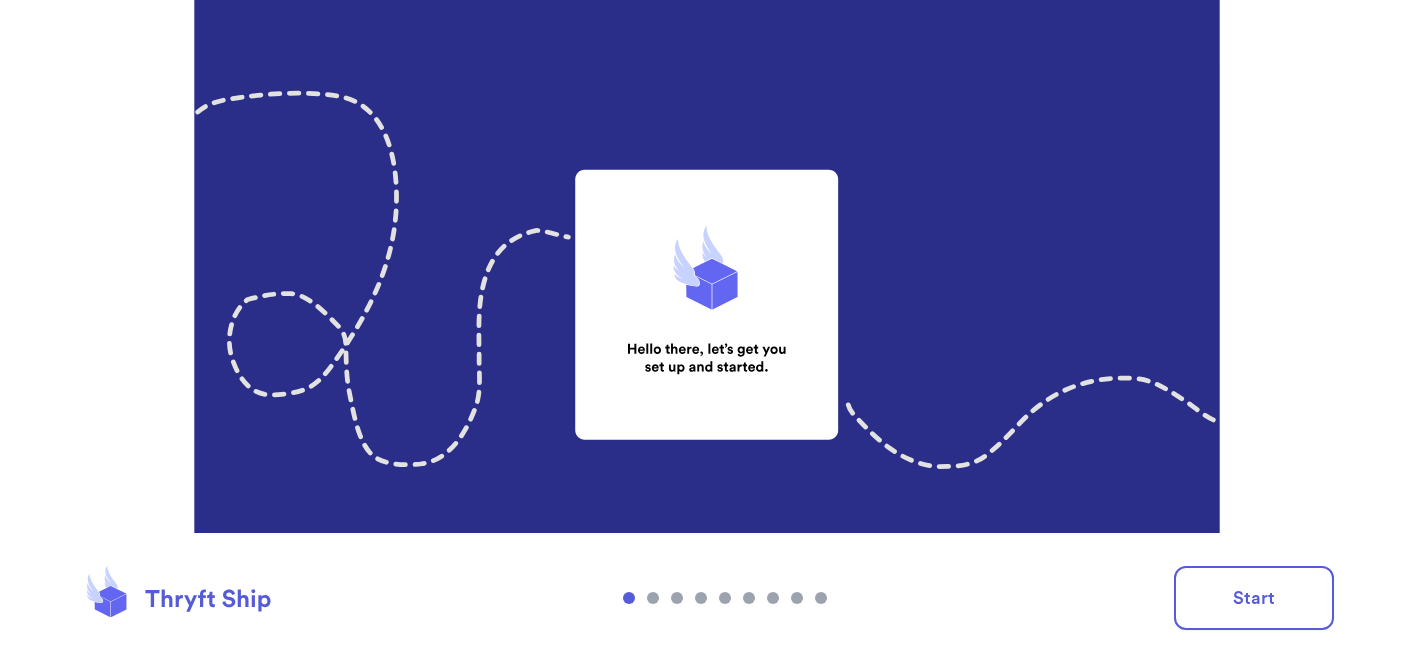 scroll, scrollTop: 0, scrollLeft: 0, axis: both 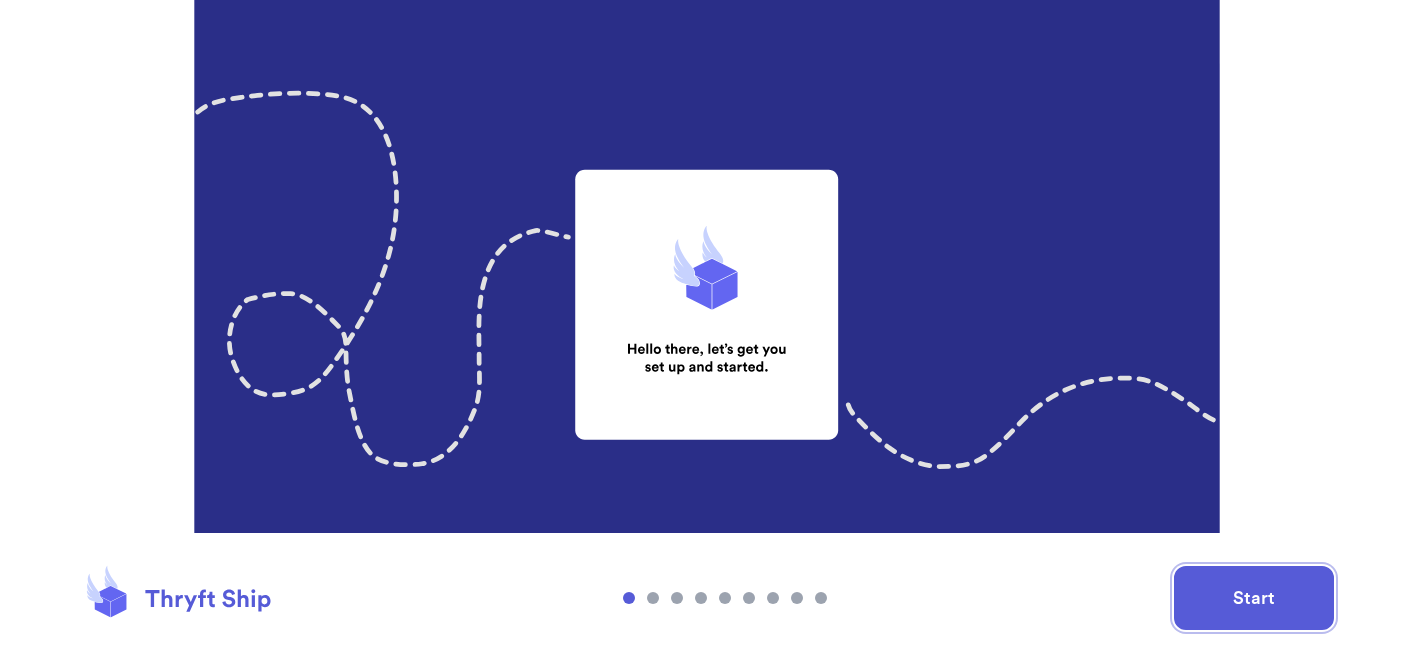click on "Start" at bounding box center [1254, 598] 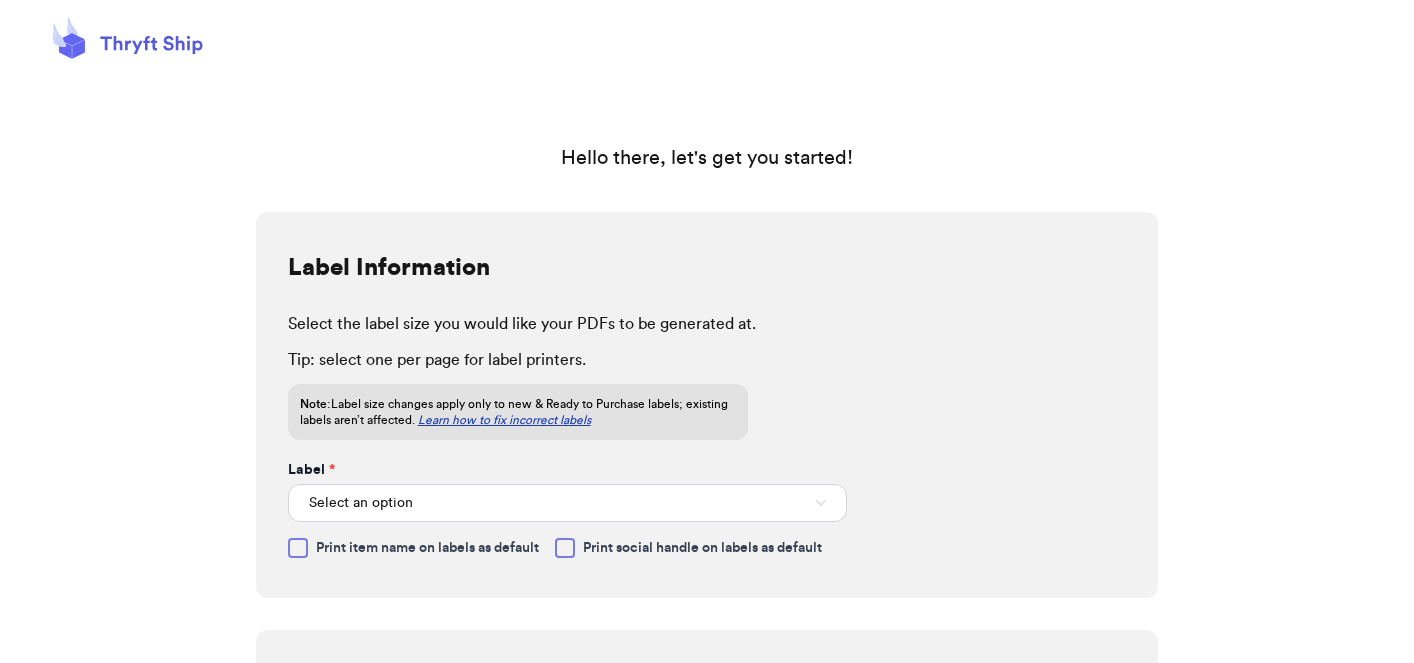 scroll, scrollTop: 46, scrollLeft: 0, axis: vertical 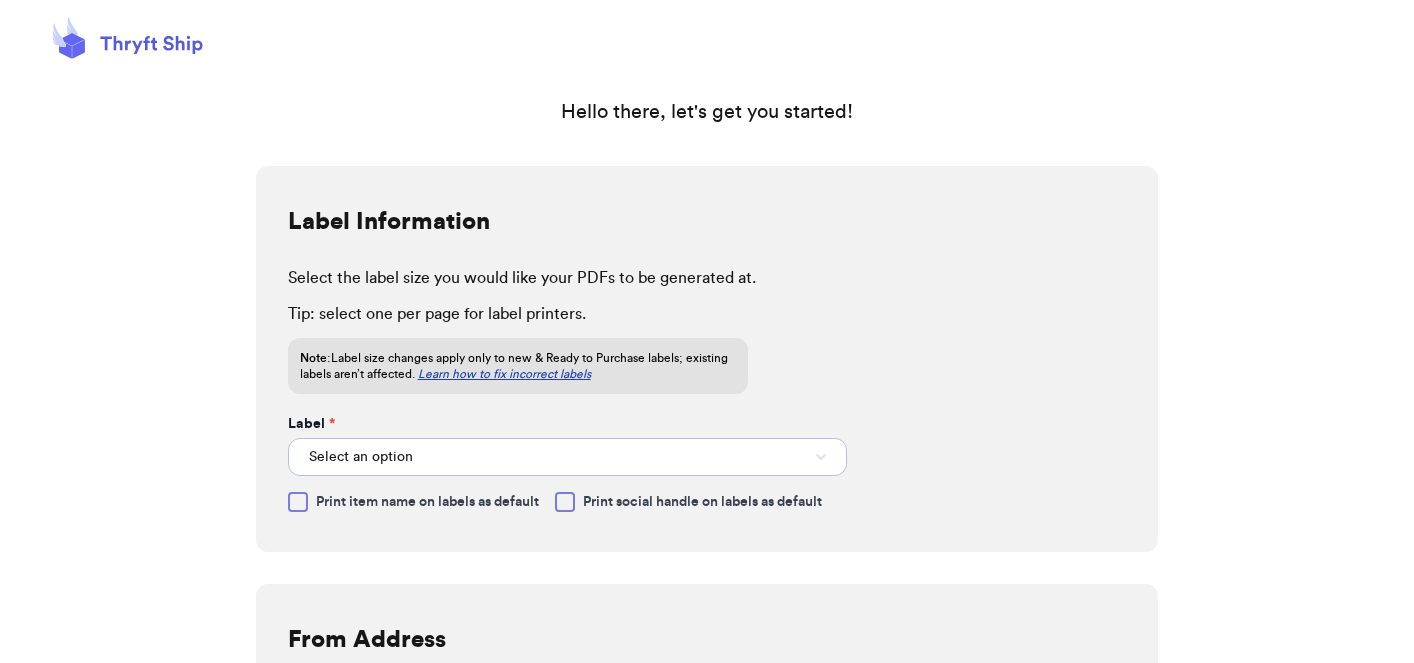 click on "Select an option" at bounding box center [567, 457] 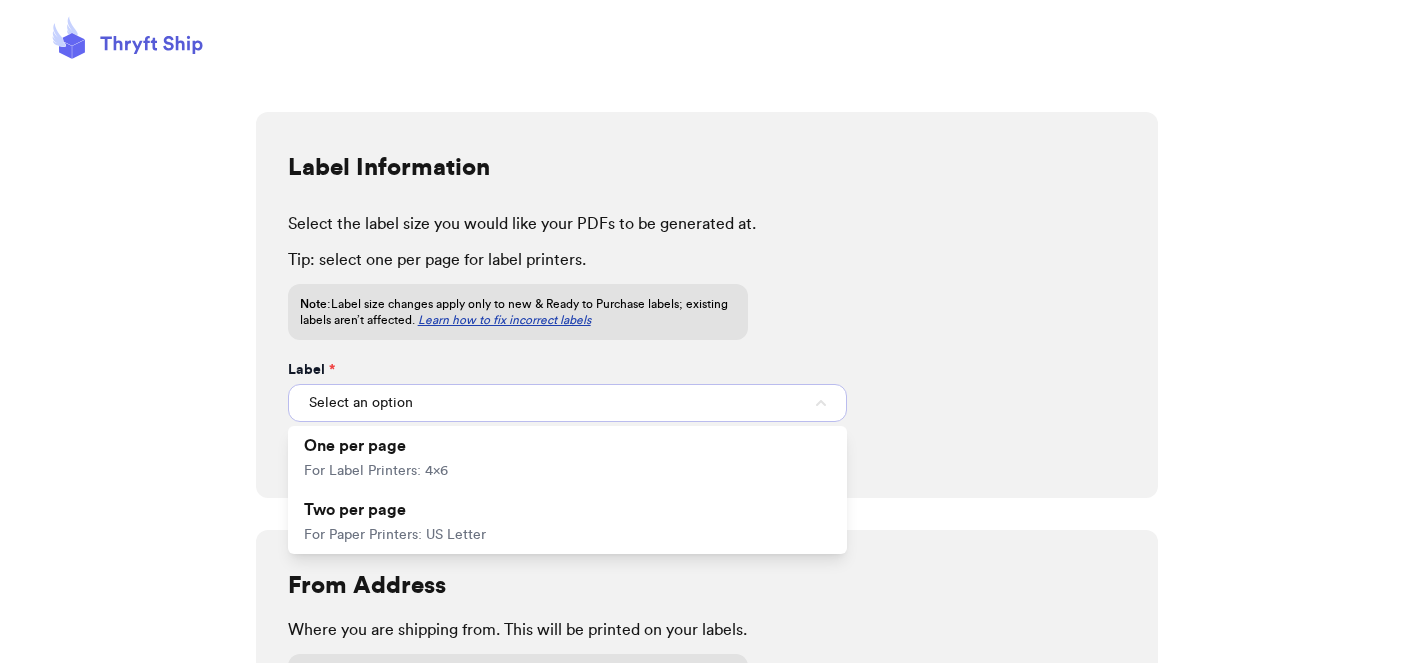 scroll, scrollTop: 105, scrollLeft: 0, axis: vertical 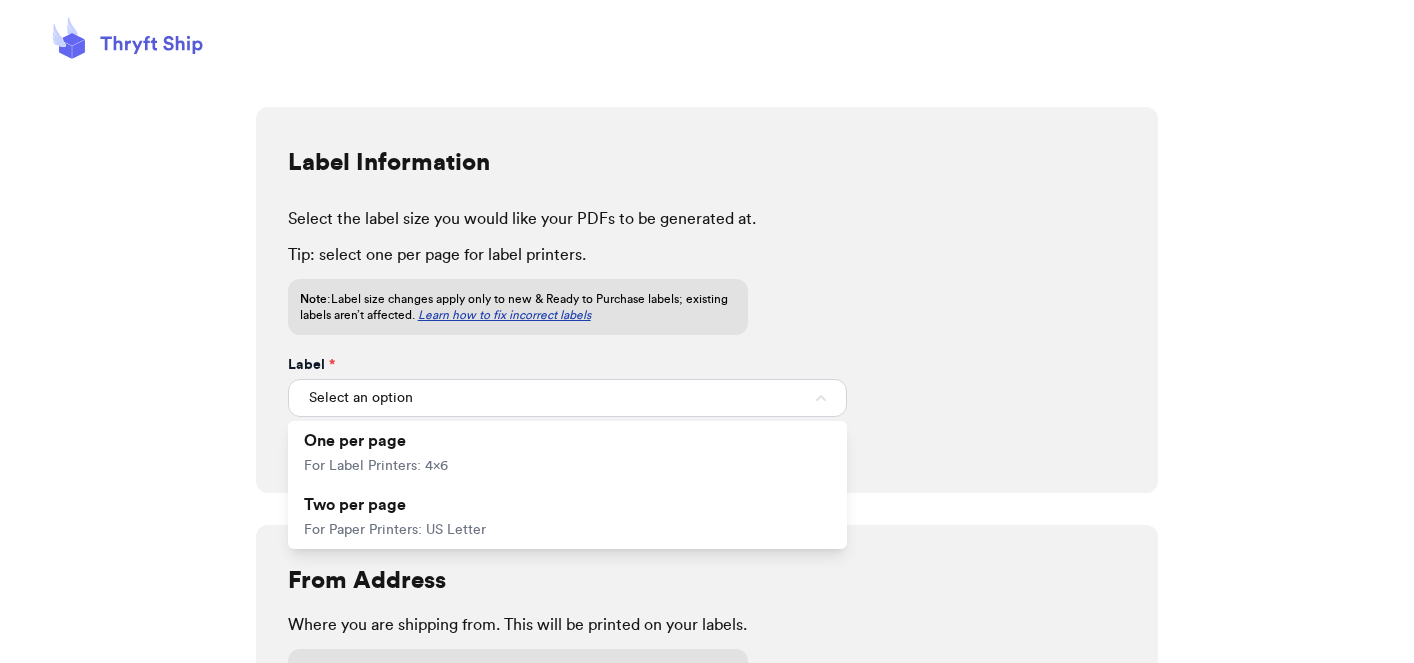 click on "One per page For Label Printers: 4x6" at bounding box center (567, 453) 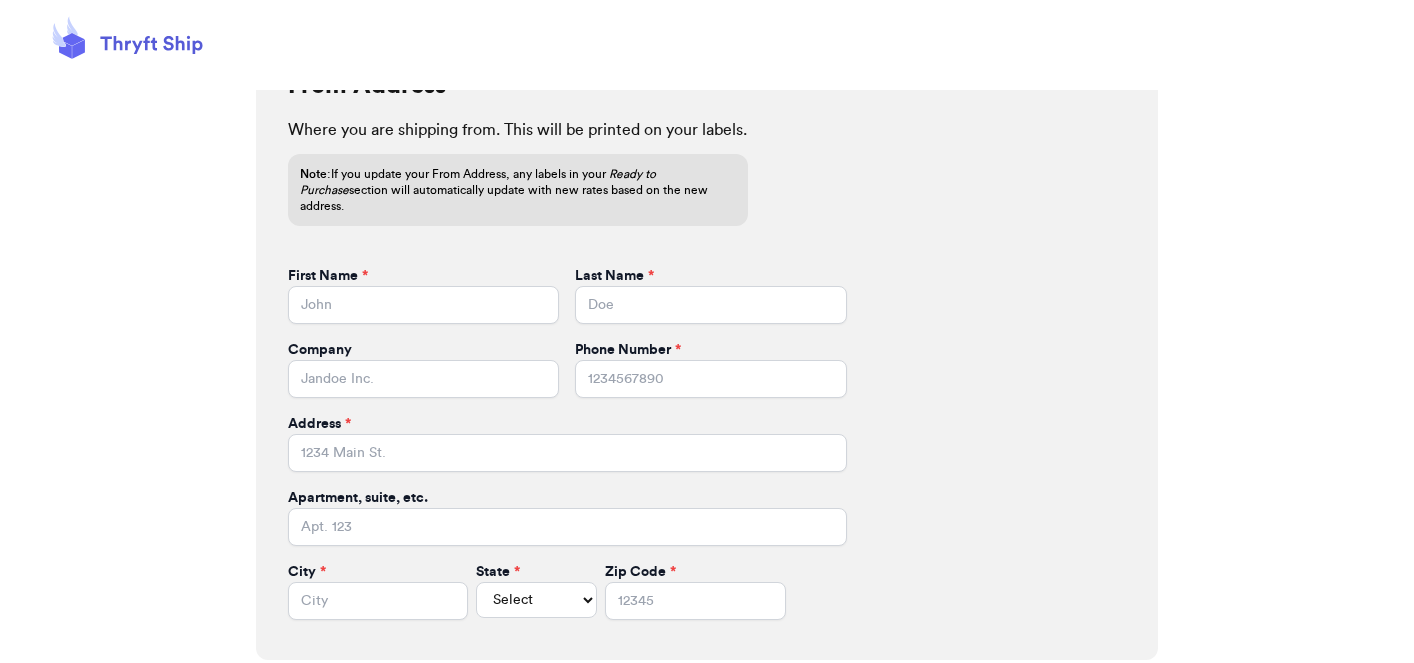 scroll, scrollTop: 602, scrollLeft: 0, axis: vertical 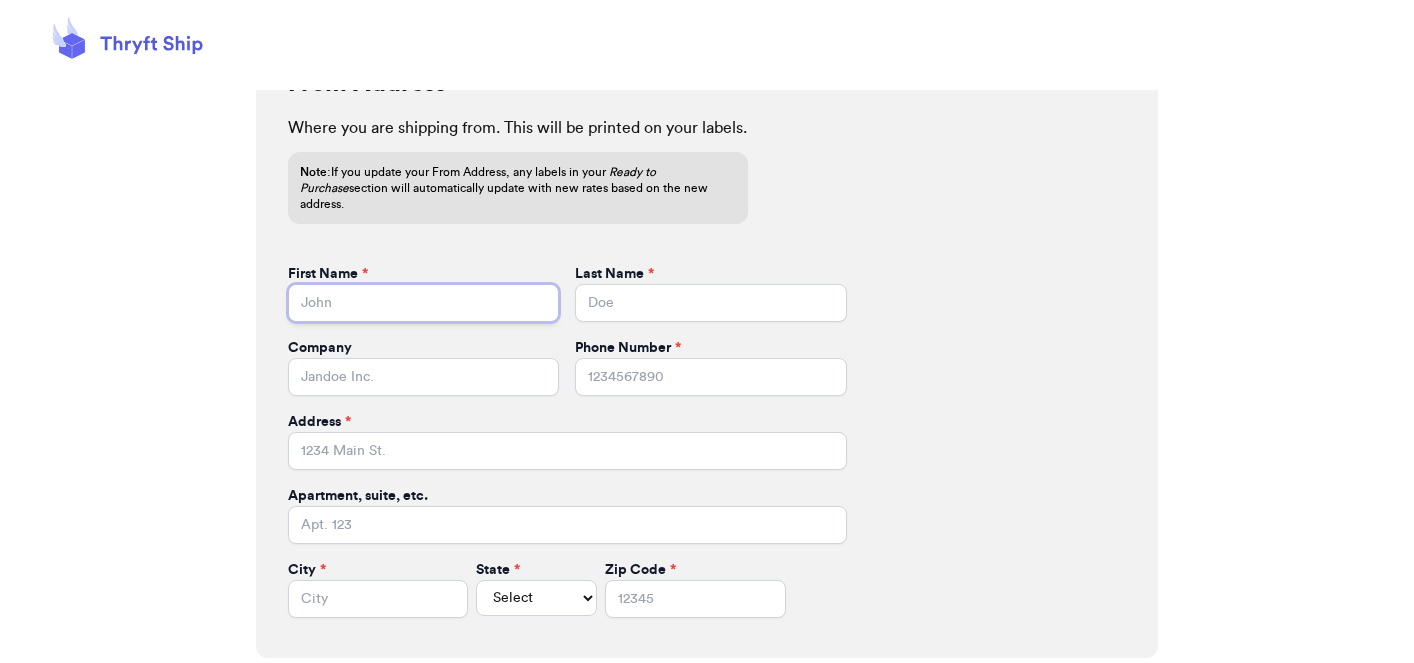 click on "First Name *" at bounding box center (424, 303) 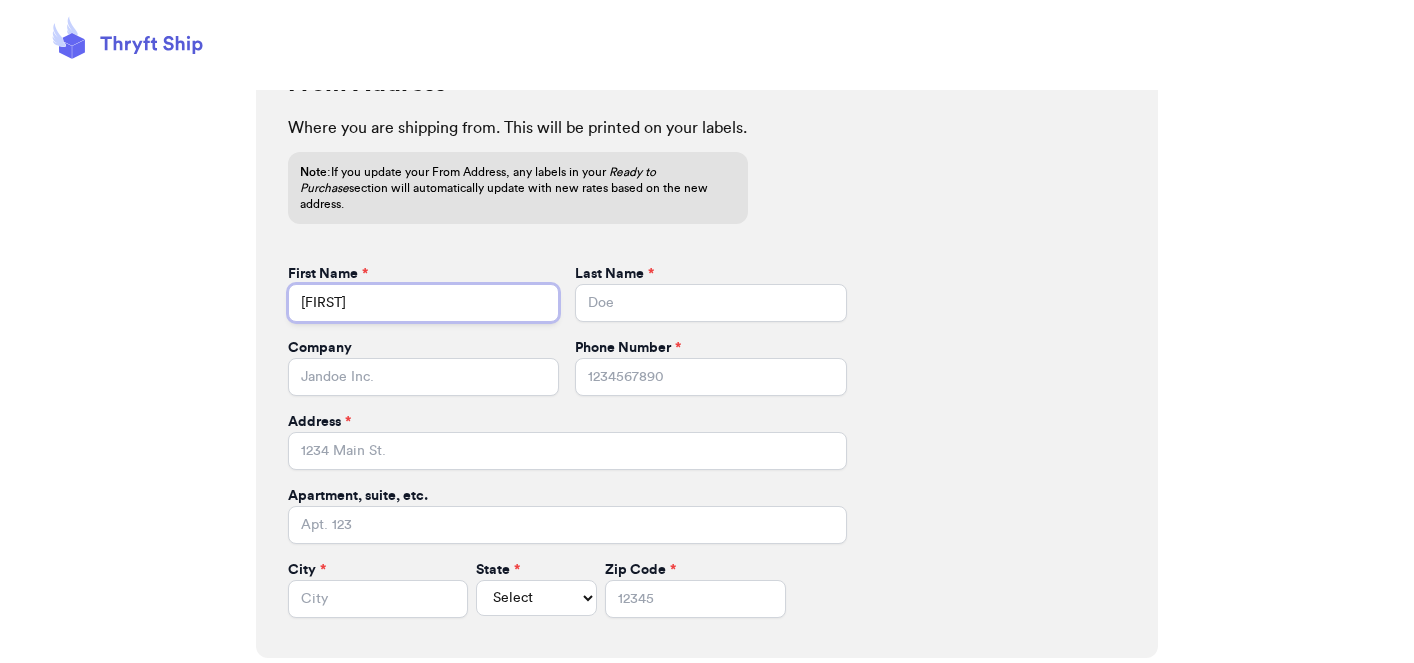 type on "Ashley" 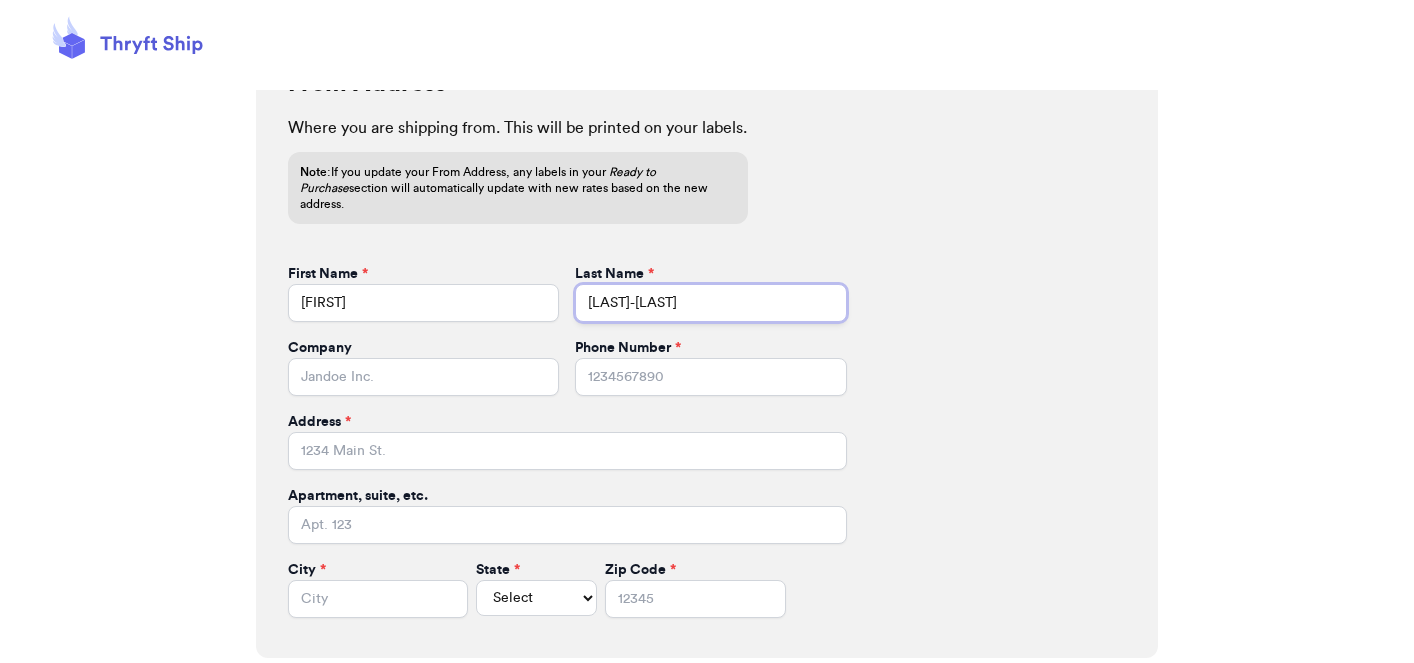 type on "Luna-Bowen" 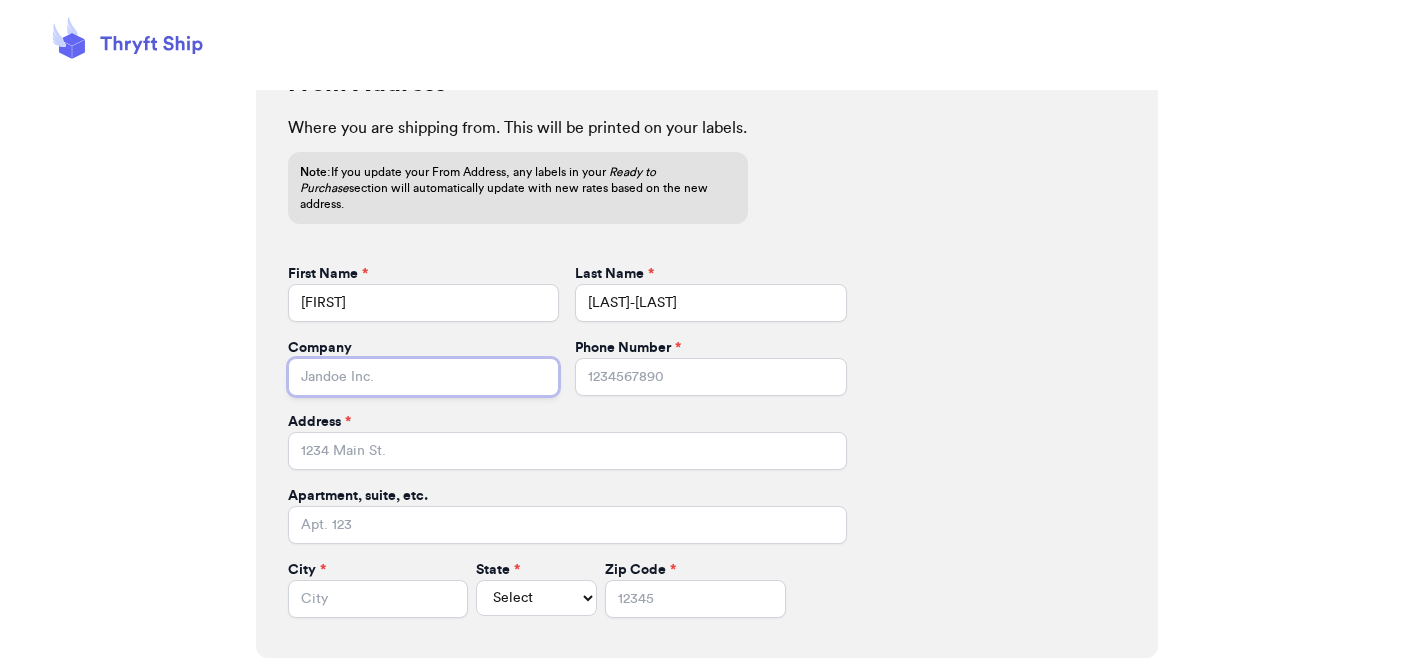 click on "Company" at bounding box center [424, 377] 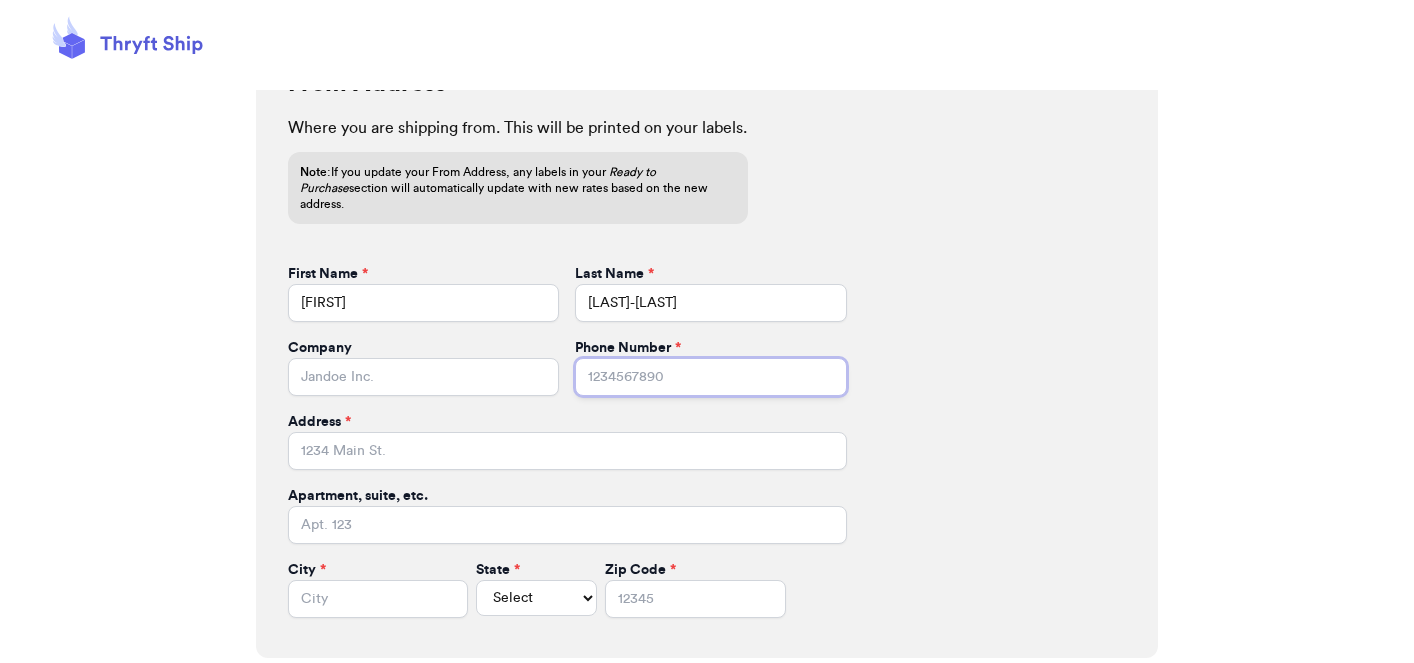 click on "Phone Number *" at bounding box center [711, 377] 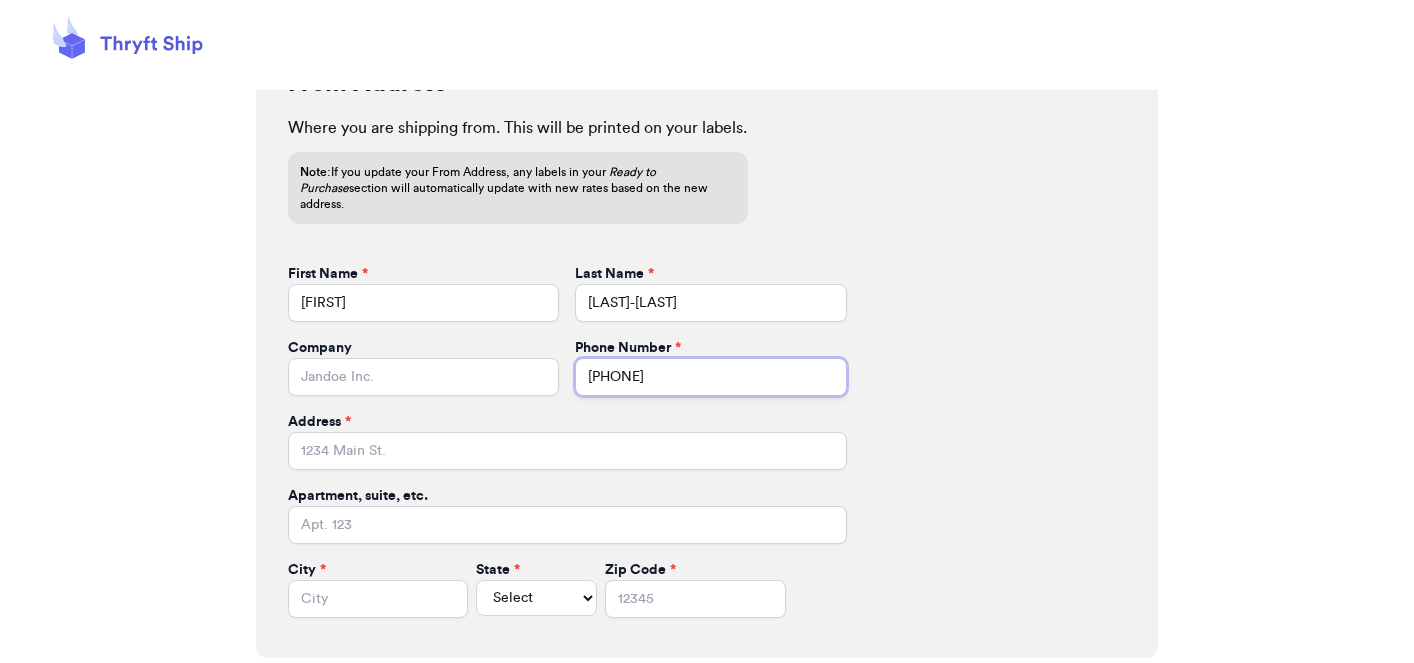 type on "2405952739" 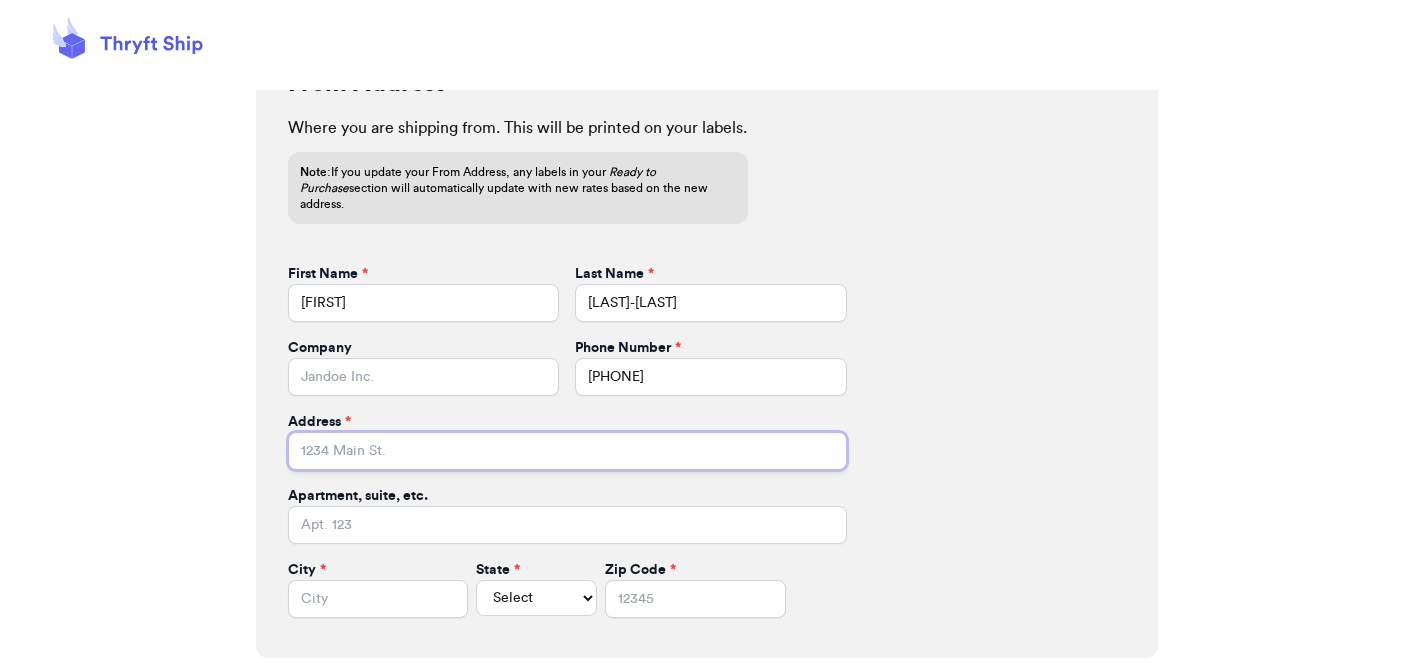 click on "Address *" at bounding box center [567, 451] 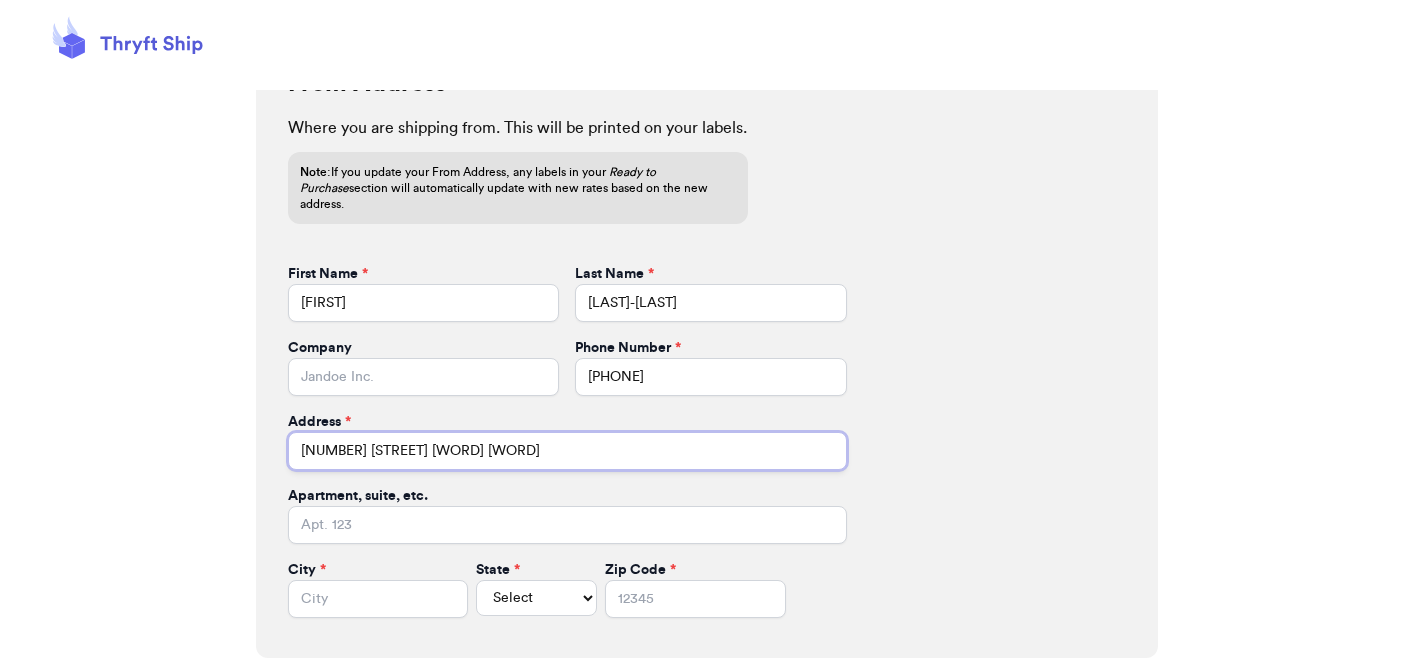 type on "13115 Winged Foot Lane" 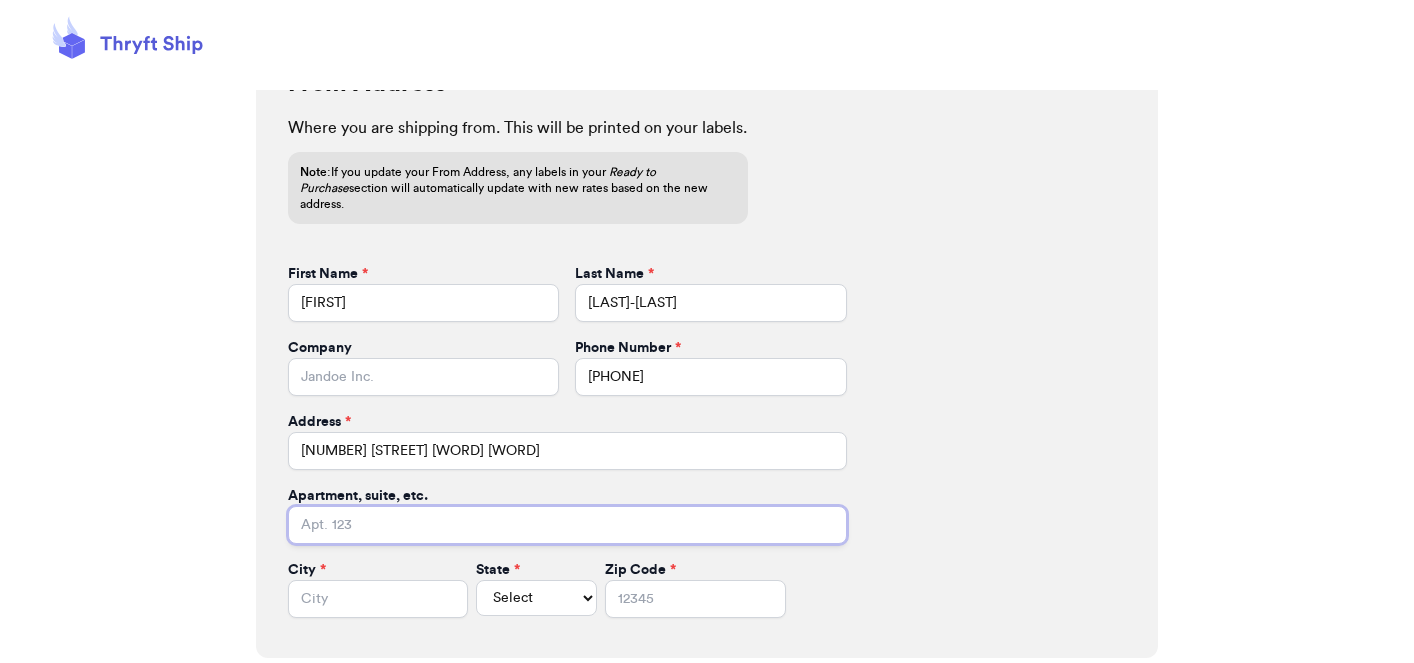 click on "Apartment, suite, etc." at bounding box center (567, 525) 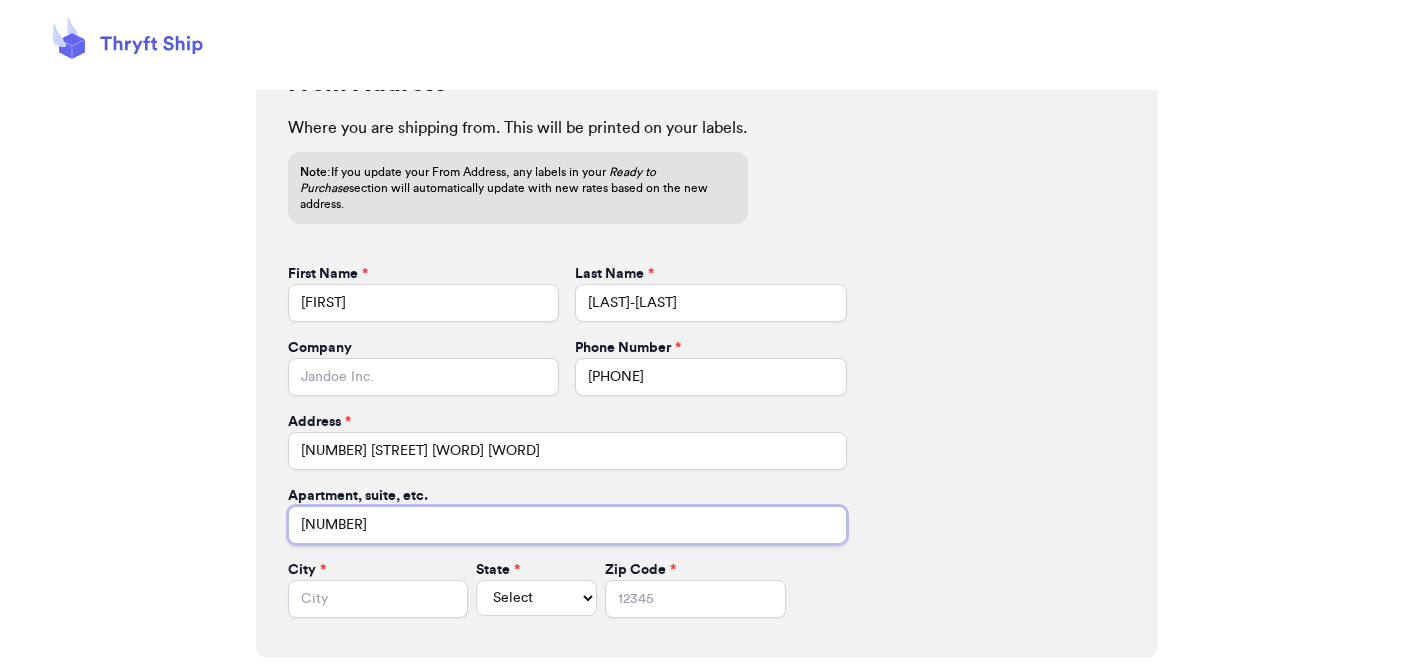 click on "300" at bounding box center [567, 525] 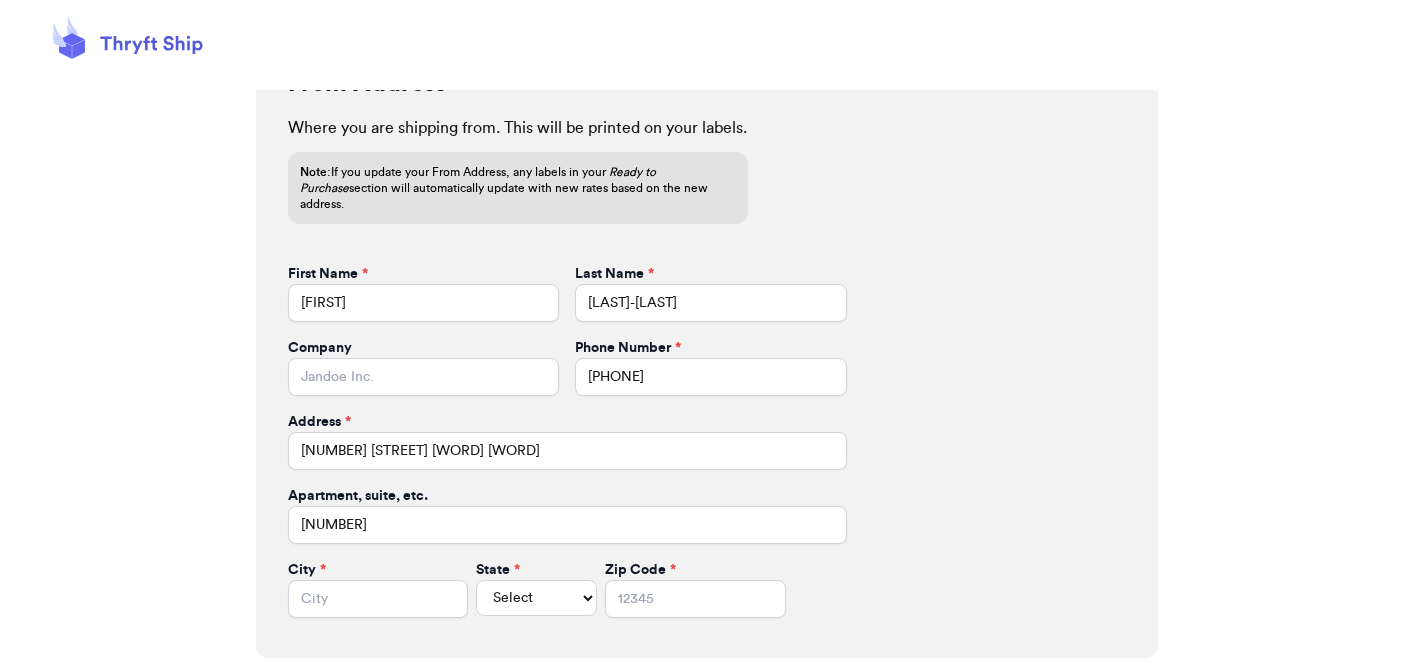 click on "City *" at bounding box center (378, 570) 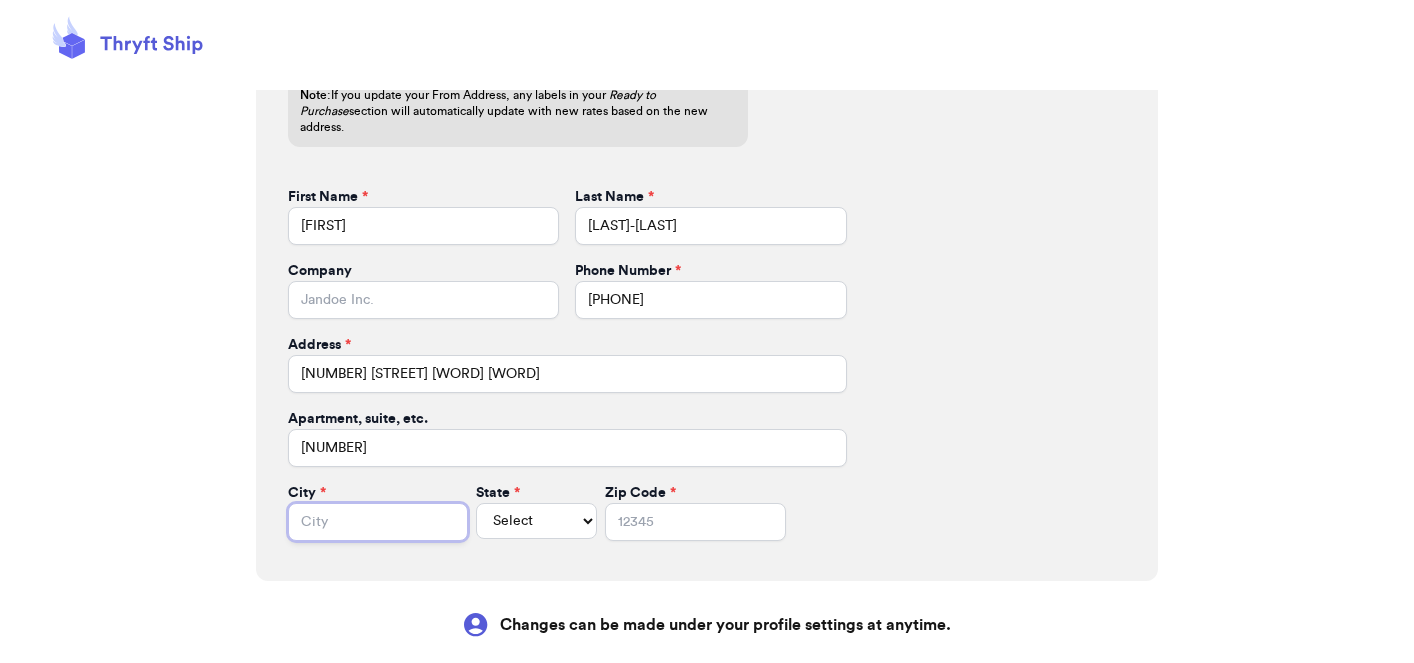 click on "City *" at bounding box center [378, 522] 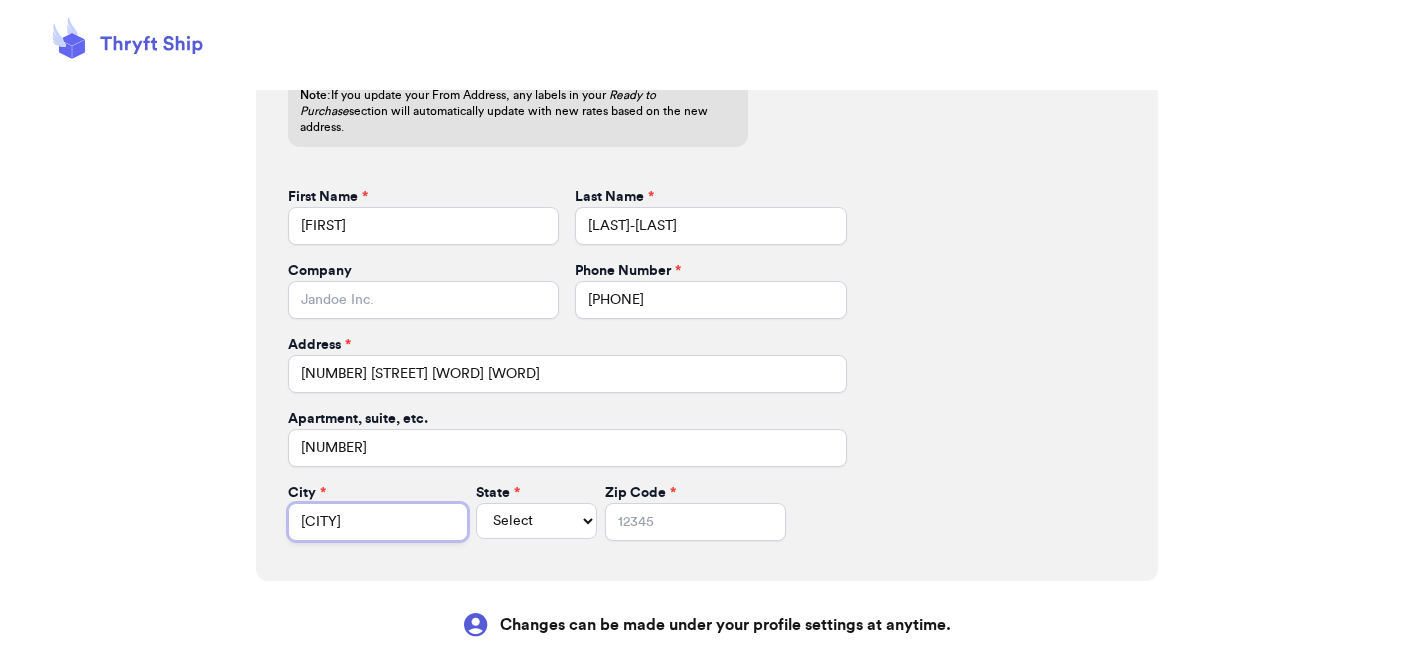 type on "Germantown" 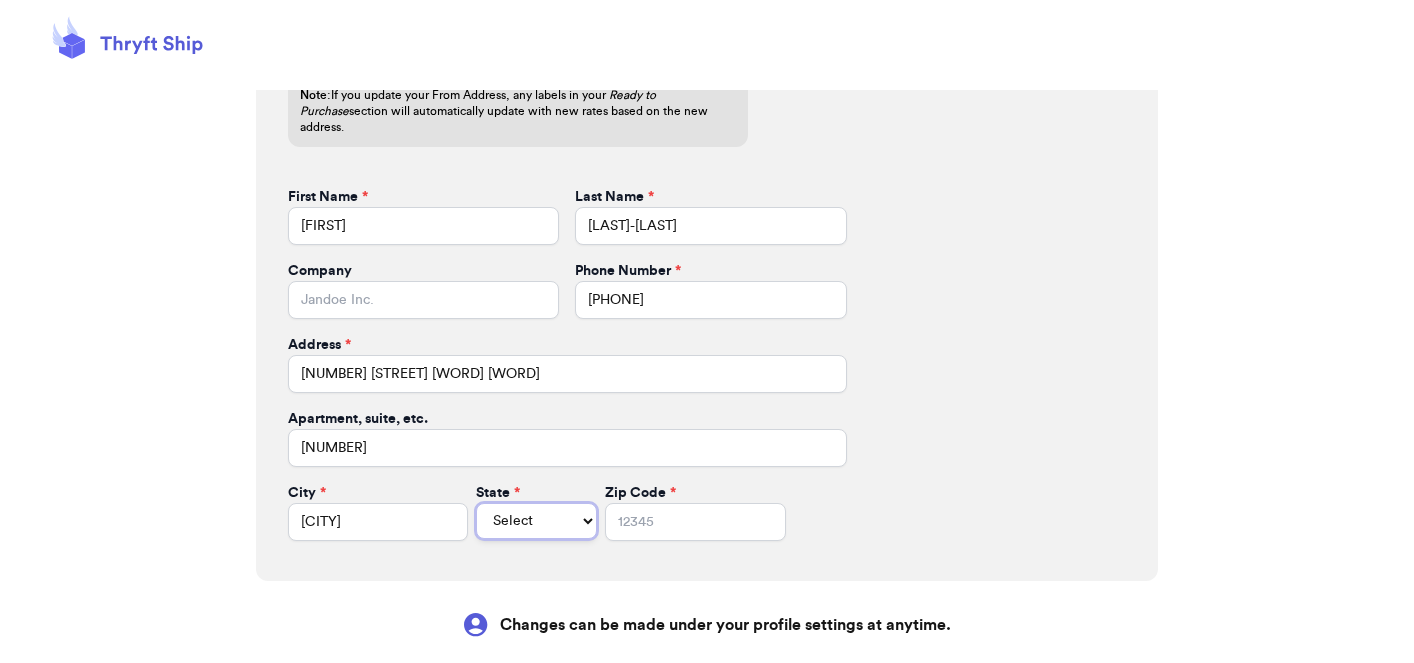 click on "Select AL AK AZ AR CA CO CT DE DC FL GA HI ID IL IN IA KS KY LA ME MD MA MI MN MS MO MT NE NV NH NJ NM NY NC ND OH OK OR PA RI SC SD TN TX UT VT VA WA WV WI WY" at bounding box center [536, 521] 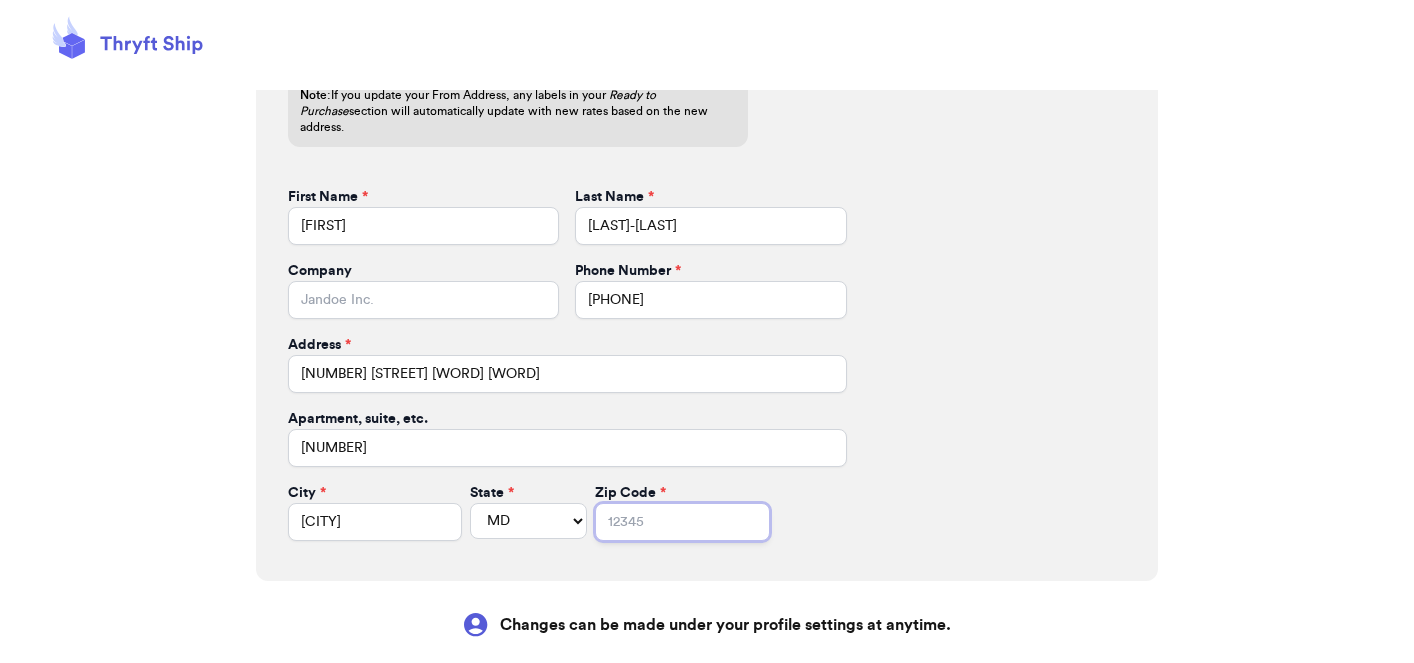 click on "Zip Code *" at bounding box center [682, 522] 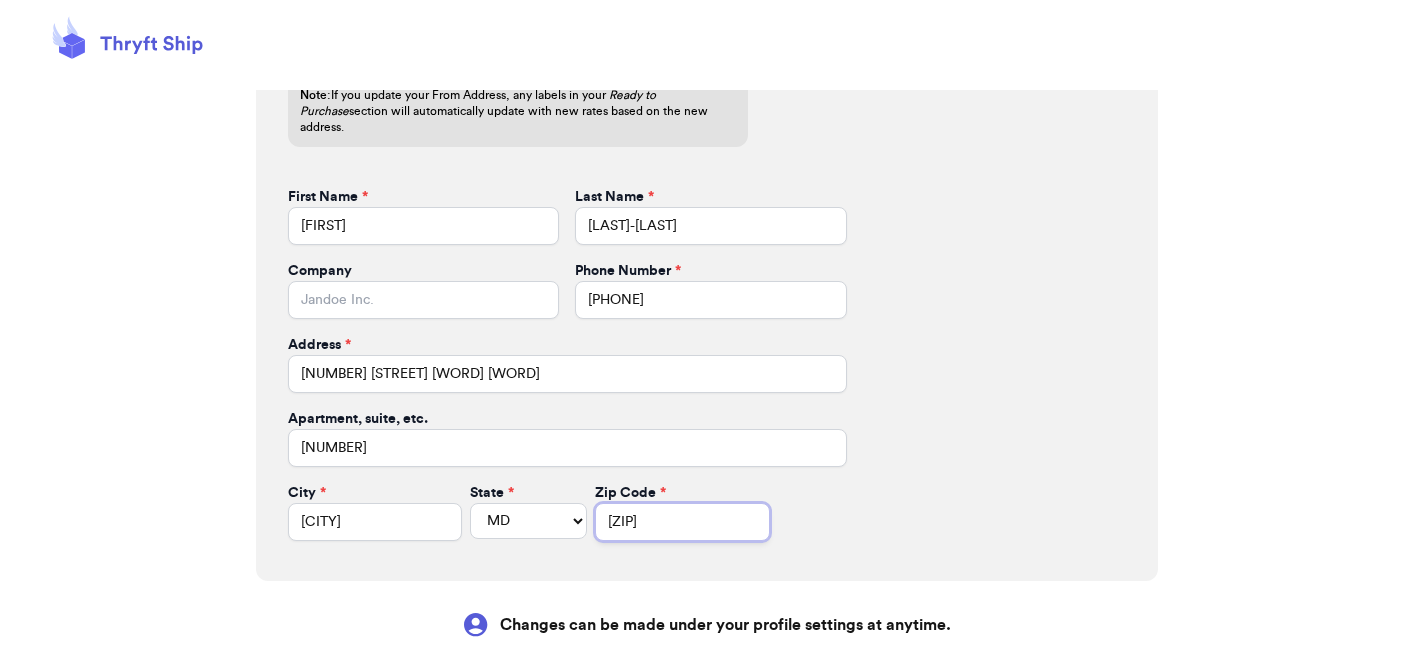 type on "20874" 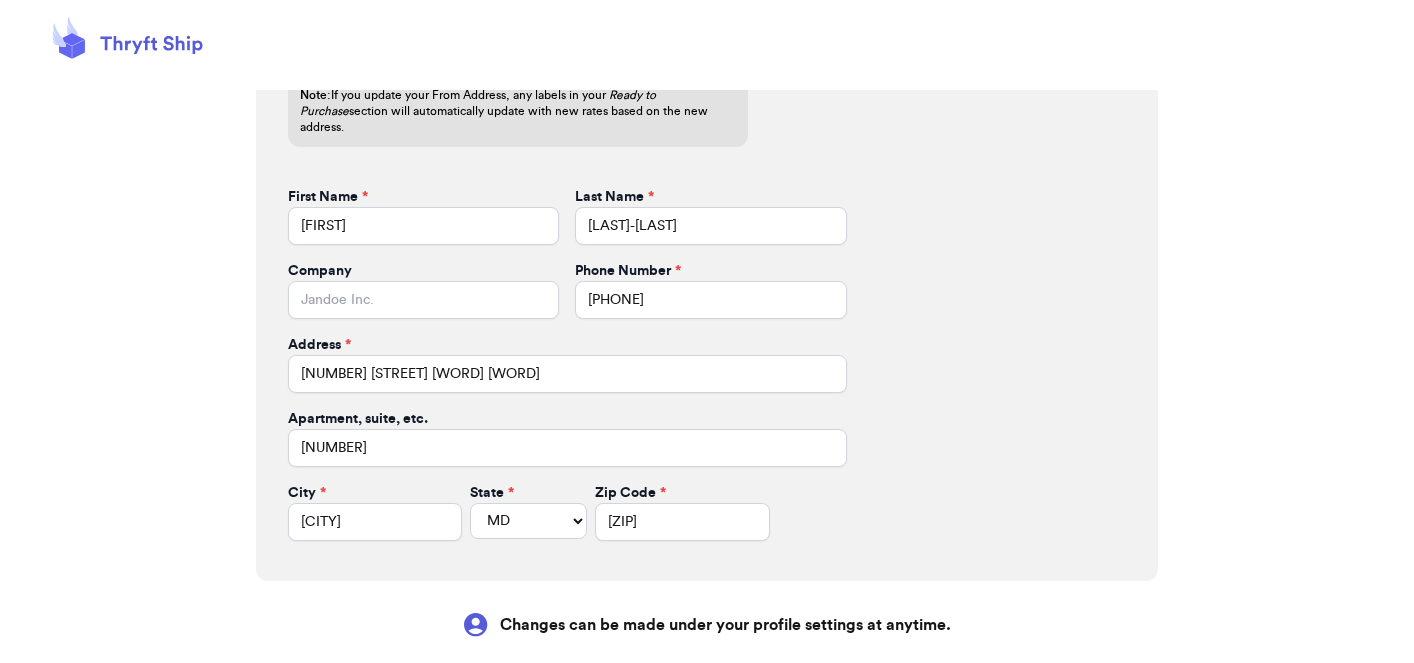 click on "From Address Where you are shipping from. This will be printed on your labels.   Note:  If you update your From Address, any labels in your   Ready to Purchase  section will automatically update with new rates based on the new address. First Name * Ashley Last Name * Luna-Bowen Company Phone Number * 2405952739 Address * 13115 Winged Foot Lane Apartment, suite, etc. 300 City * Germantown State * AL AK AZ AR CA CO CT DE DC FL GA HI ID IL IN IA KS KY LA ME MD MA MI MN MS MO MT NE NV NH NJ NM NY NC ND OH OK OR PA RI SC SD TN TX UT VT VA WA WV WI WY Zip Code * 20874" at bounding box center (707, 266) 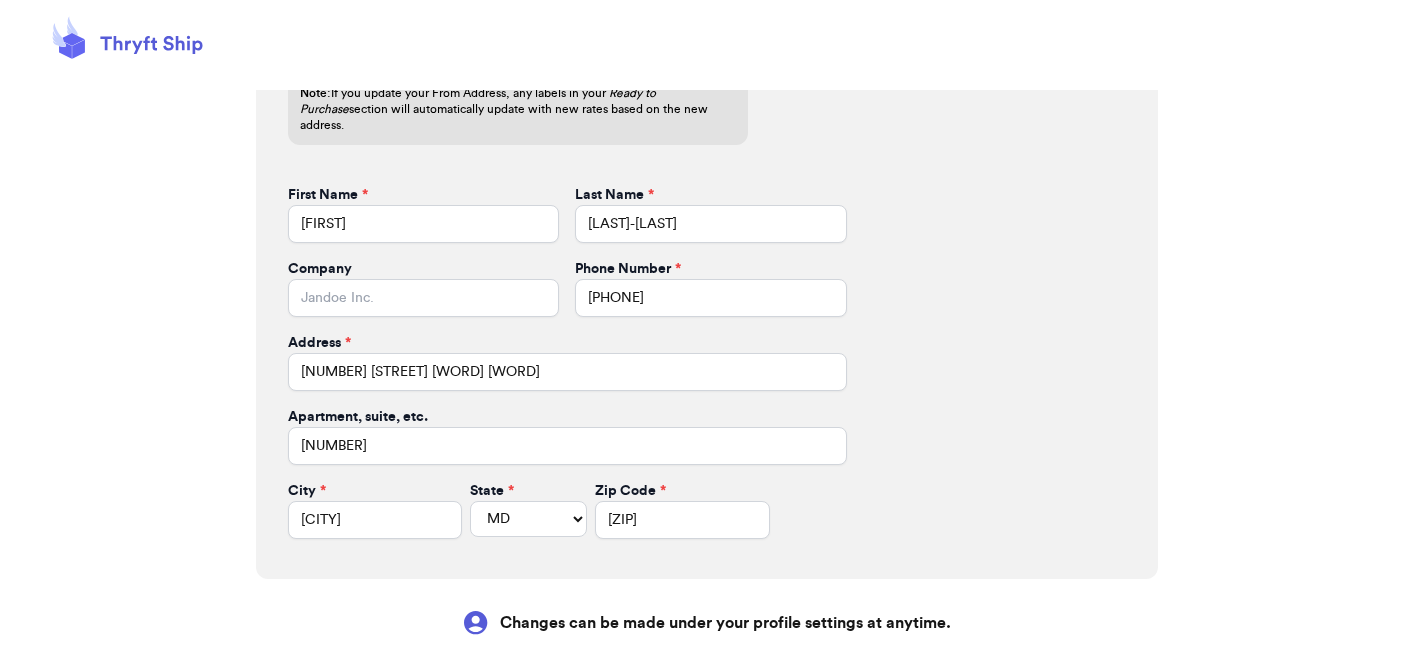 scroll, scrollTop: 776, scrollLeft: 0, axis: vertical 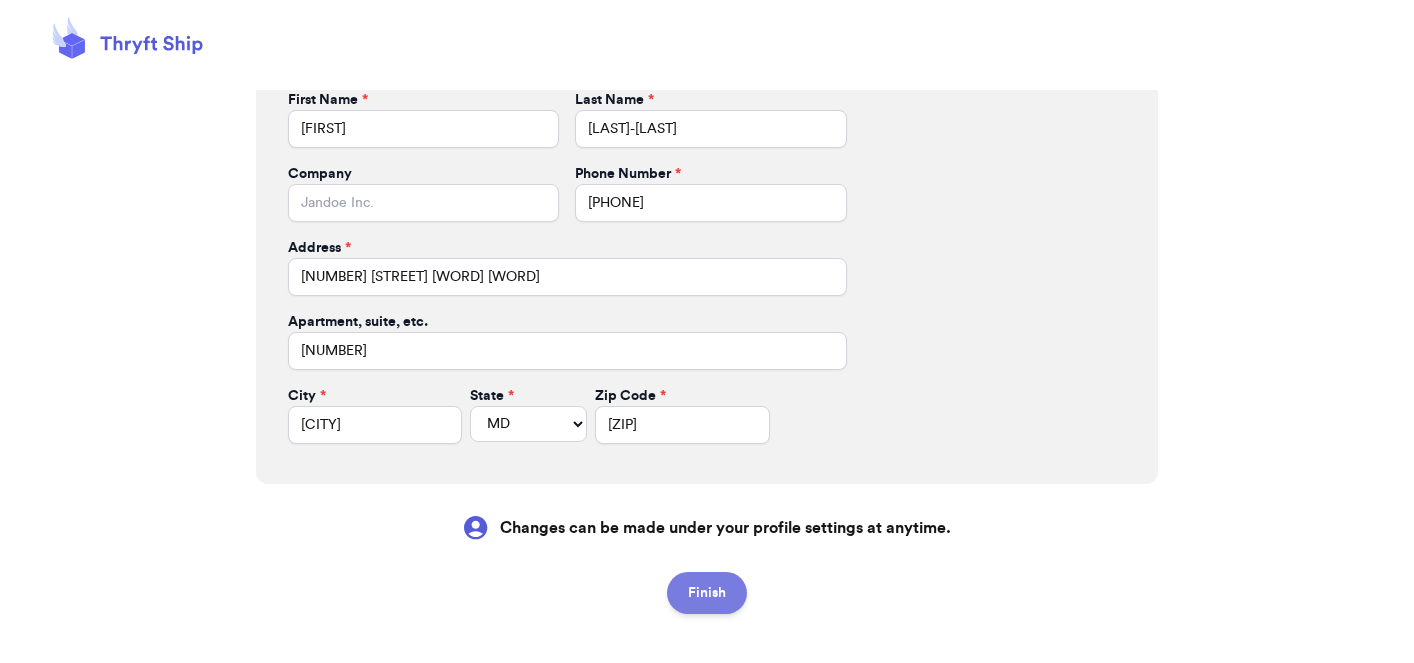 click on "Finish" at bounding box center (707, 593) 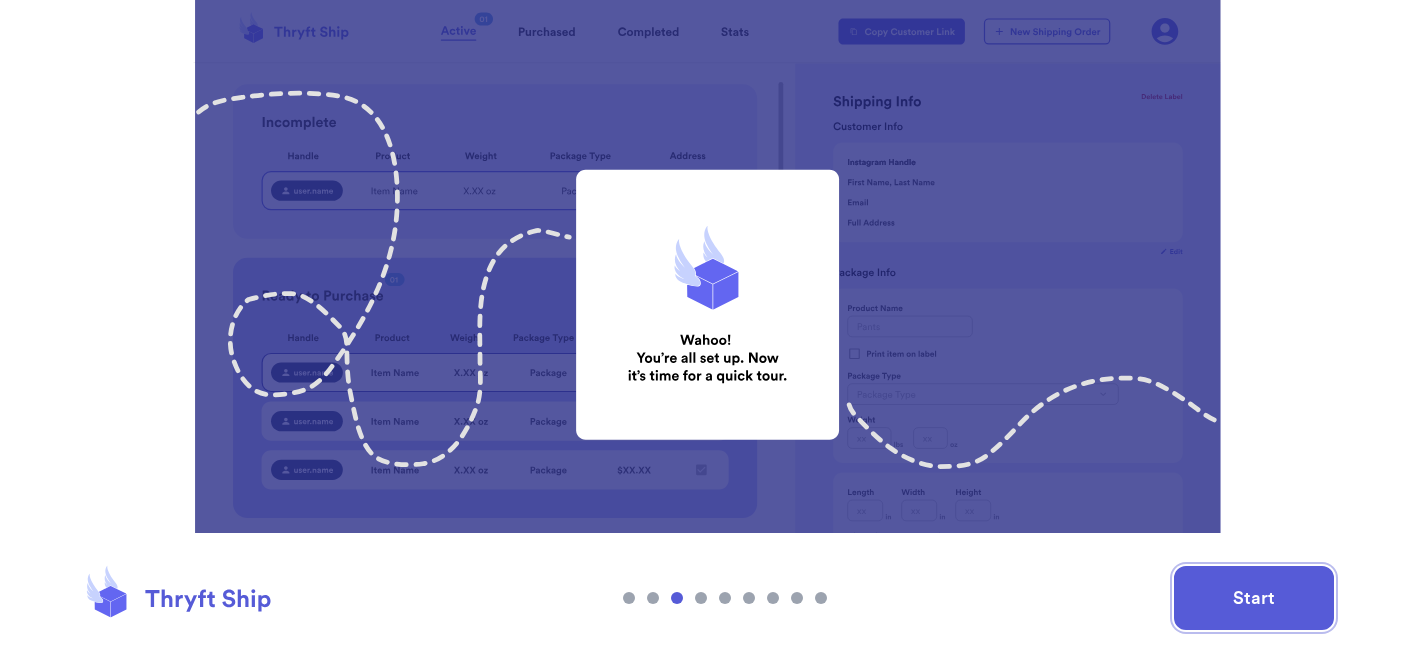 click on "Start" at bounding box center (1254, 598) 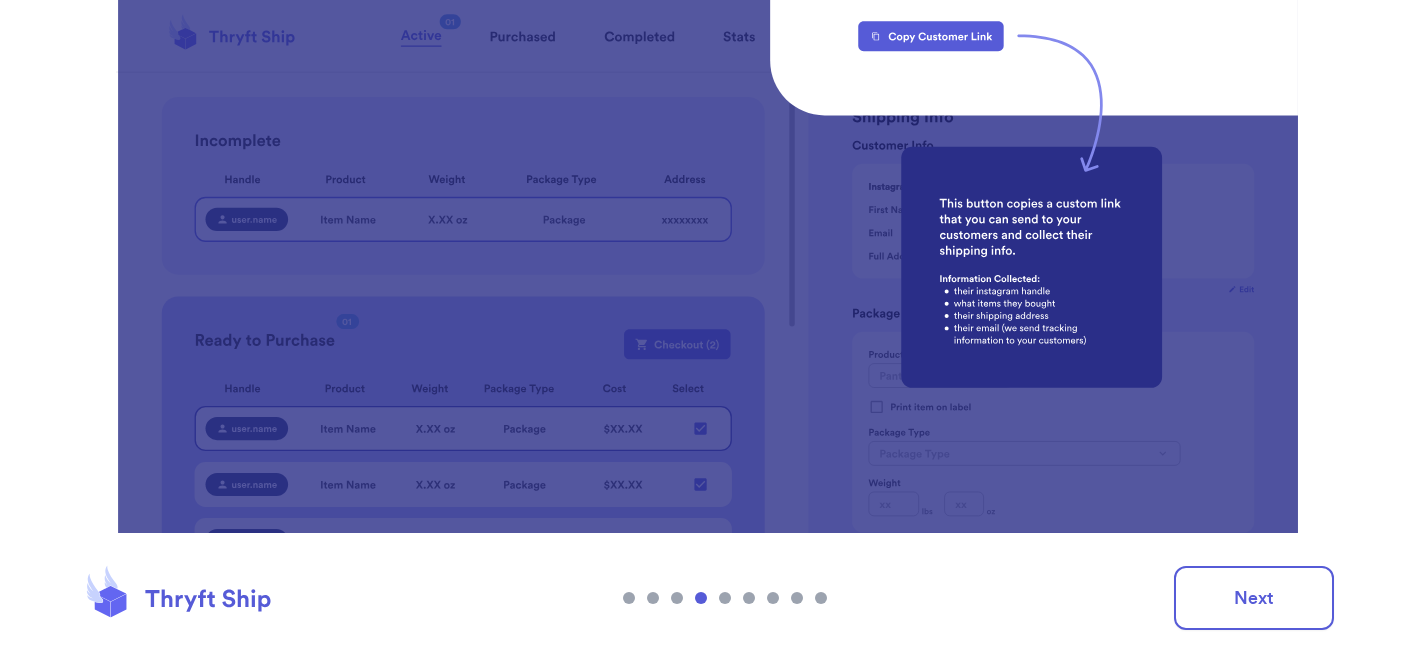 click at bounding box center [677, 598] 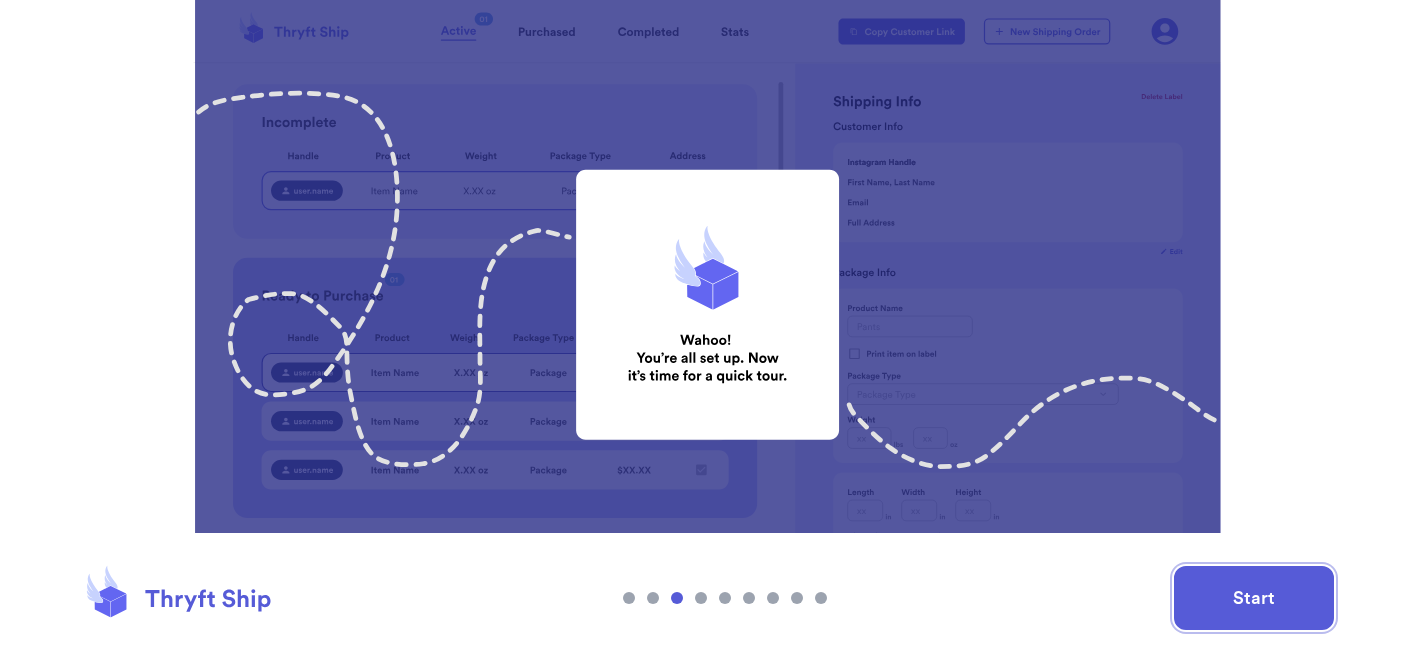 click on "Start" at bounding box center (1254, 598) 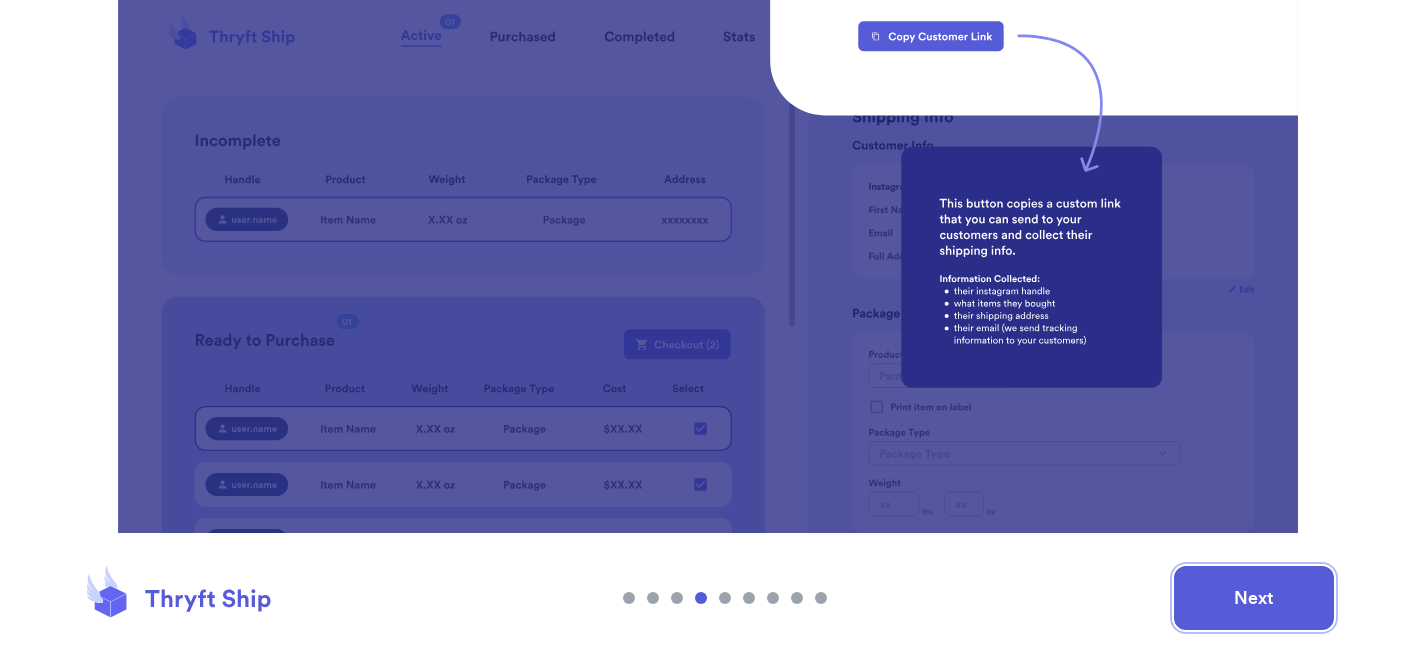 click on "Next" at bounding box center [1254, 598] 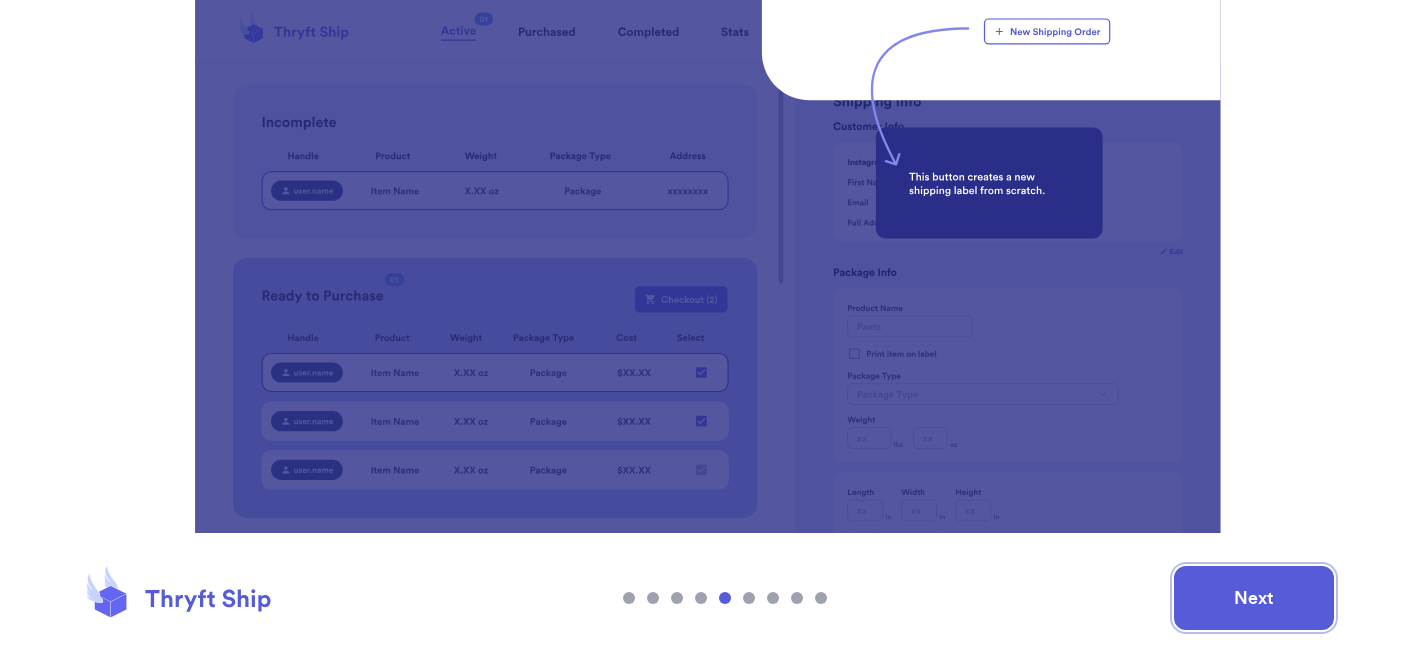 click on "Next" at bounding box center [1254, 598] 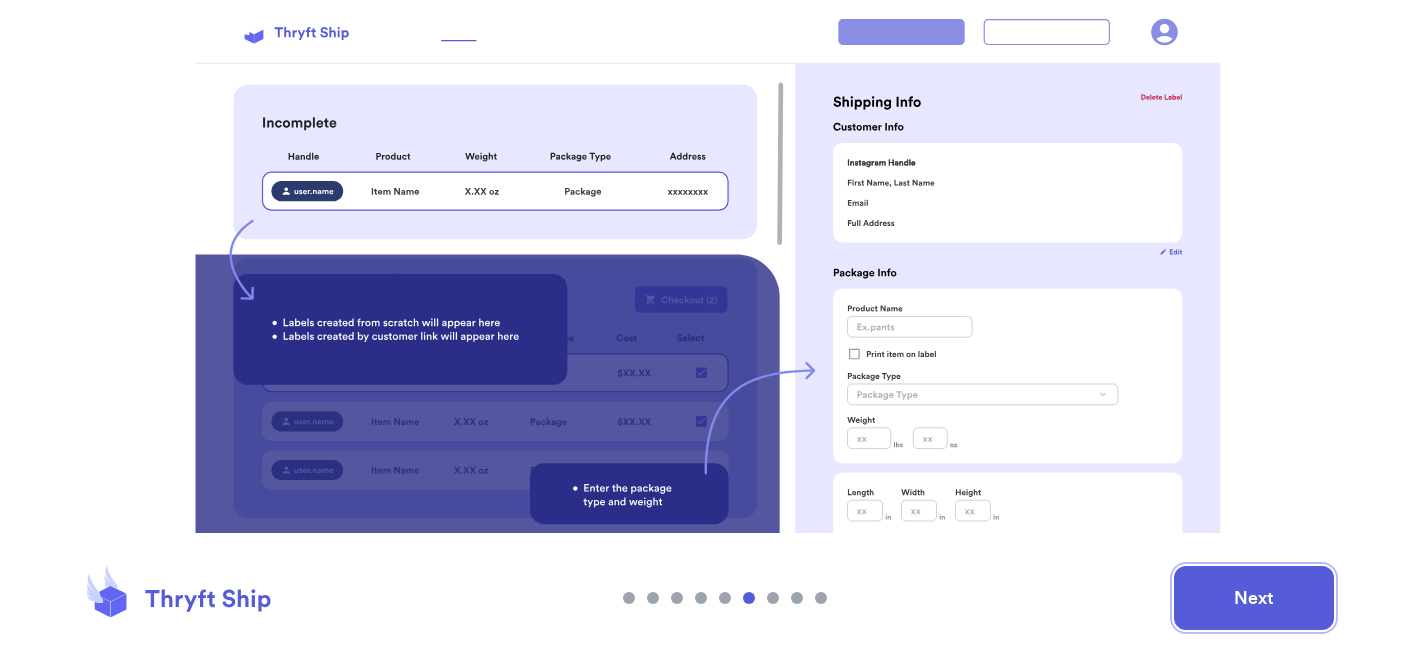 click on "Next" at bounding box center [1254, 598] 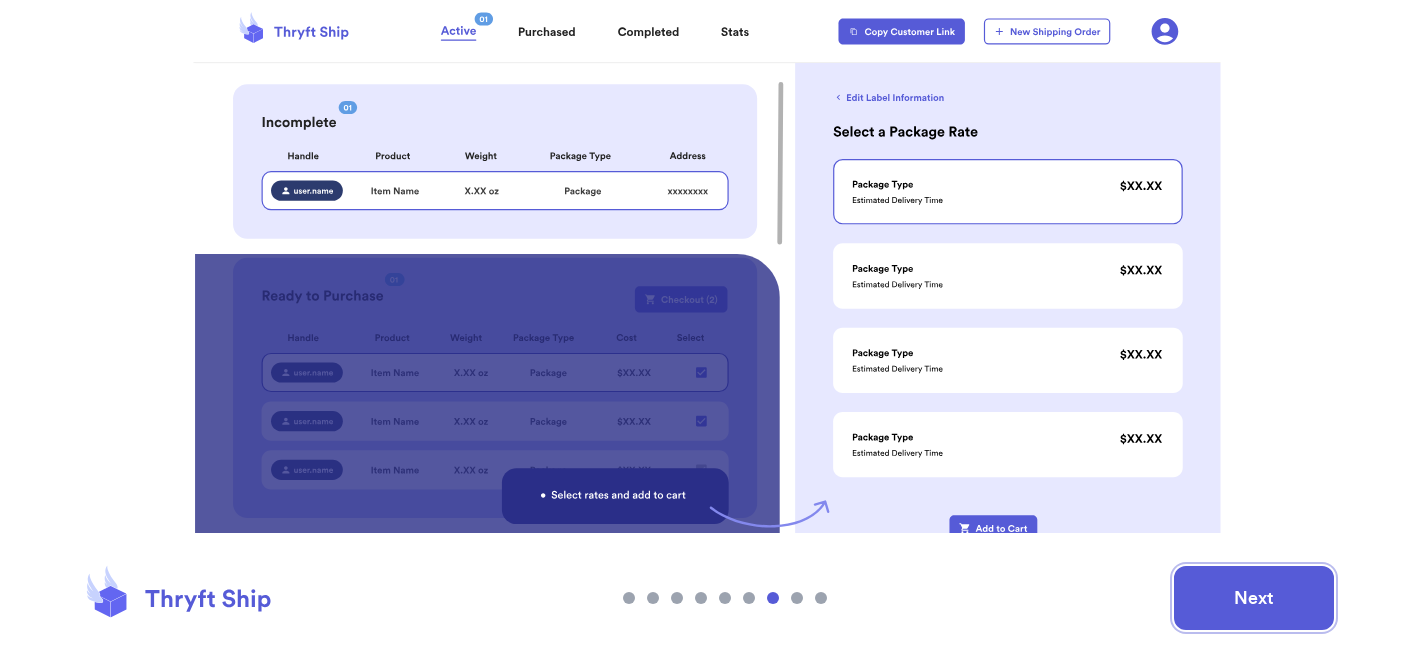 click on "Next" at bounding box center (1254, 598) 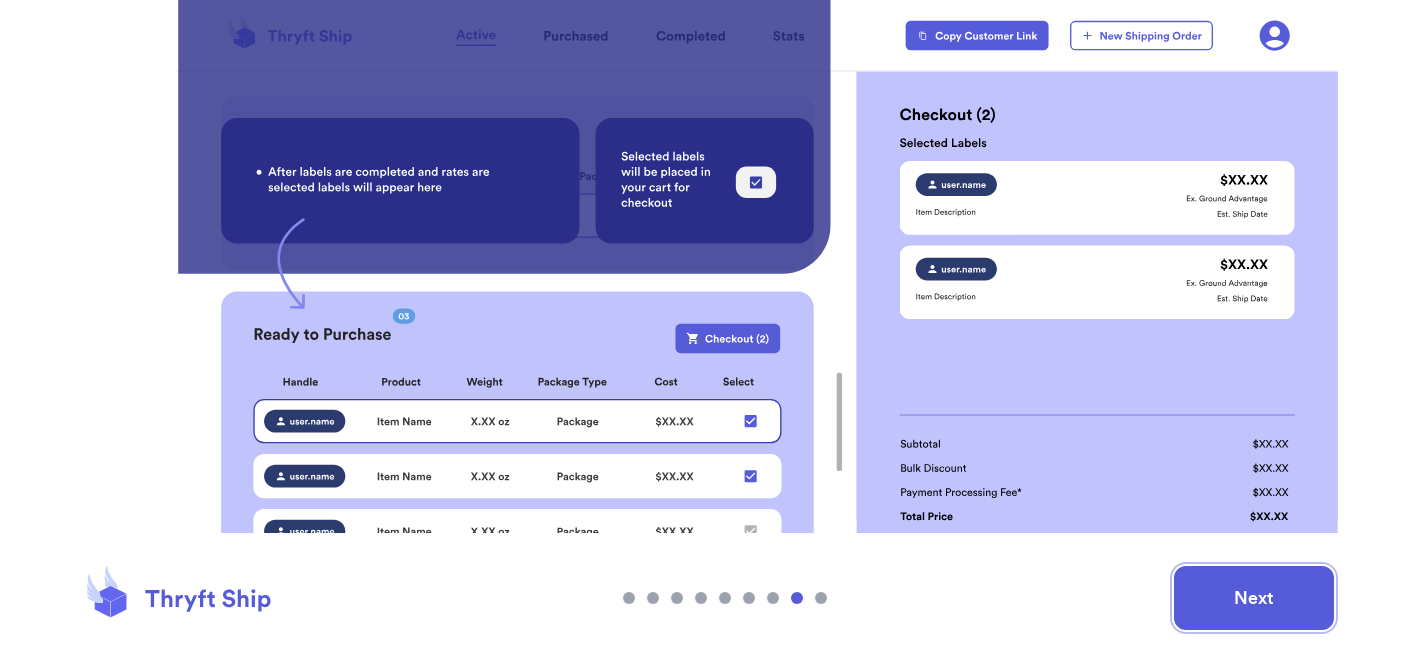 click on "Next" at bounding box center (1254, 598) 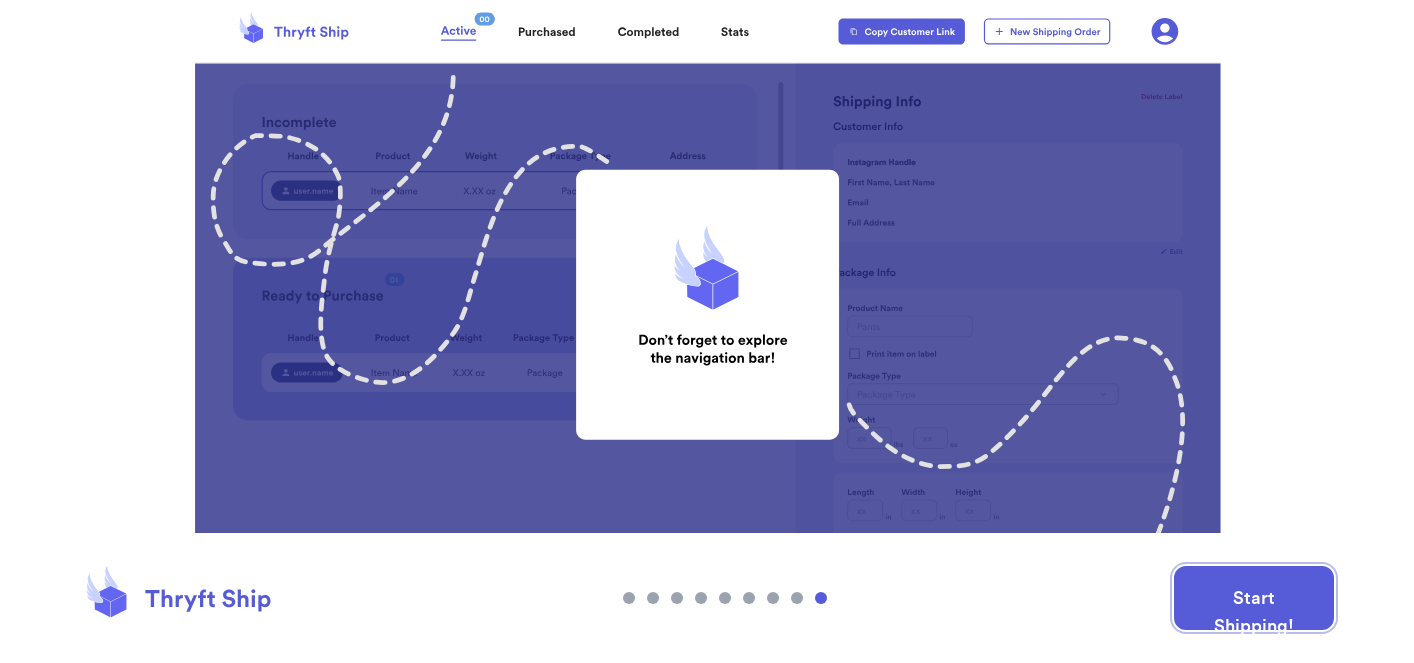 click on "Start Shipping!" at bounding box center (1254, 598) 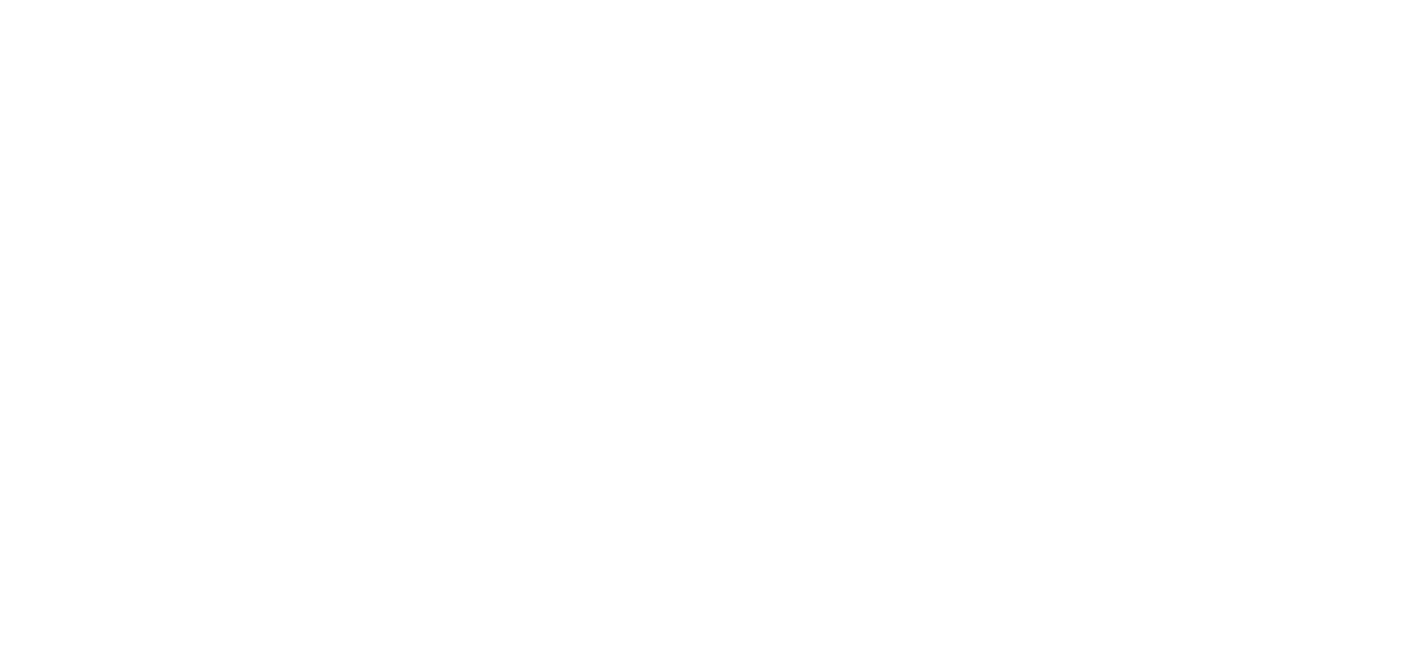 scroll, scrollTop: 0, scrollLeft: 0, axis: both 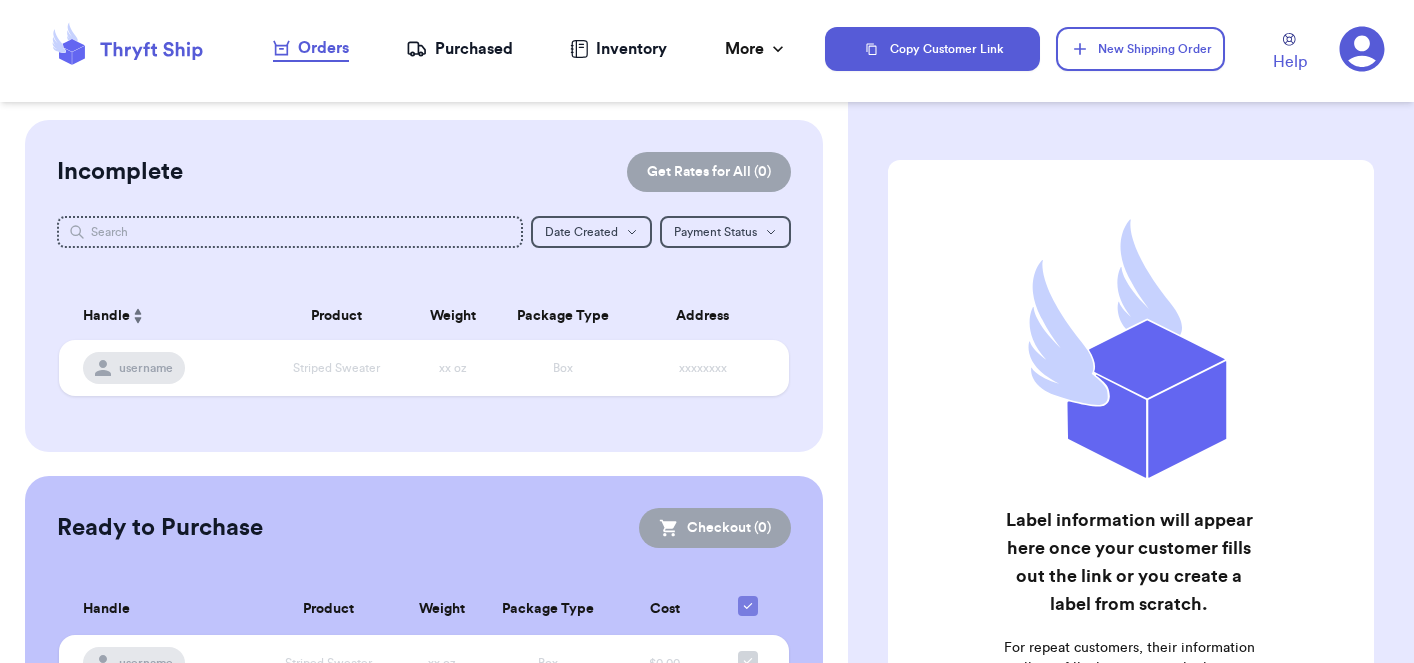 click on "Inventory" at bounding box center [618, 49] 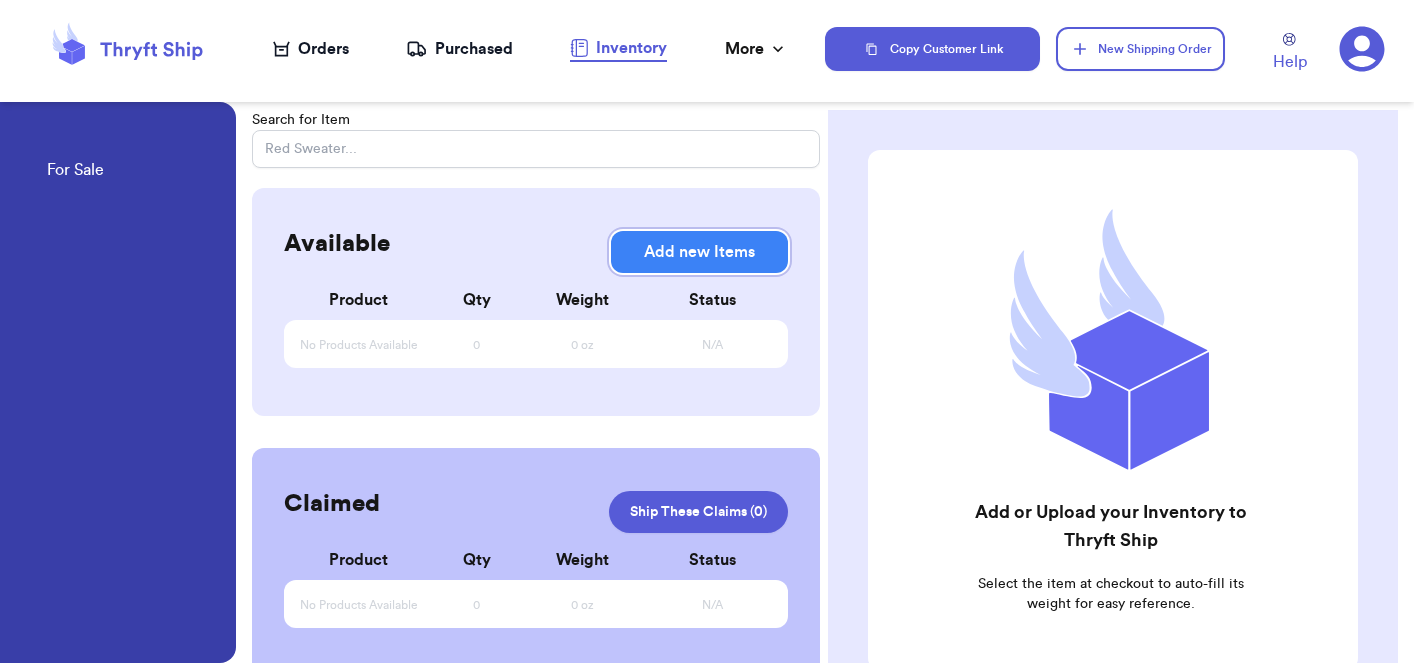 click on "Add new Items" at bounding box center (699, 252) 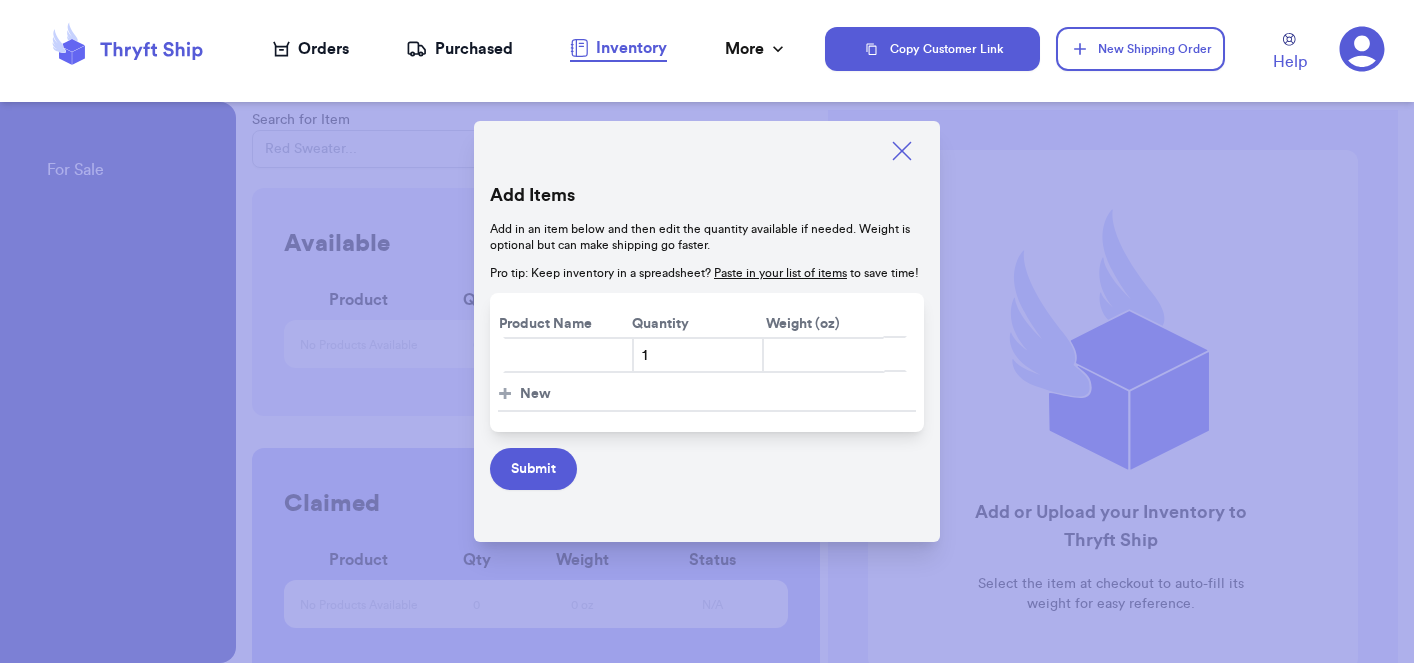 click at bounding box center (823, 355) 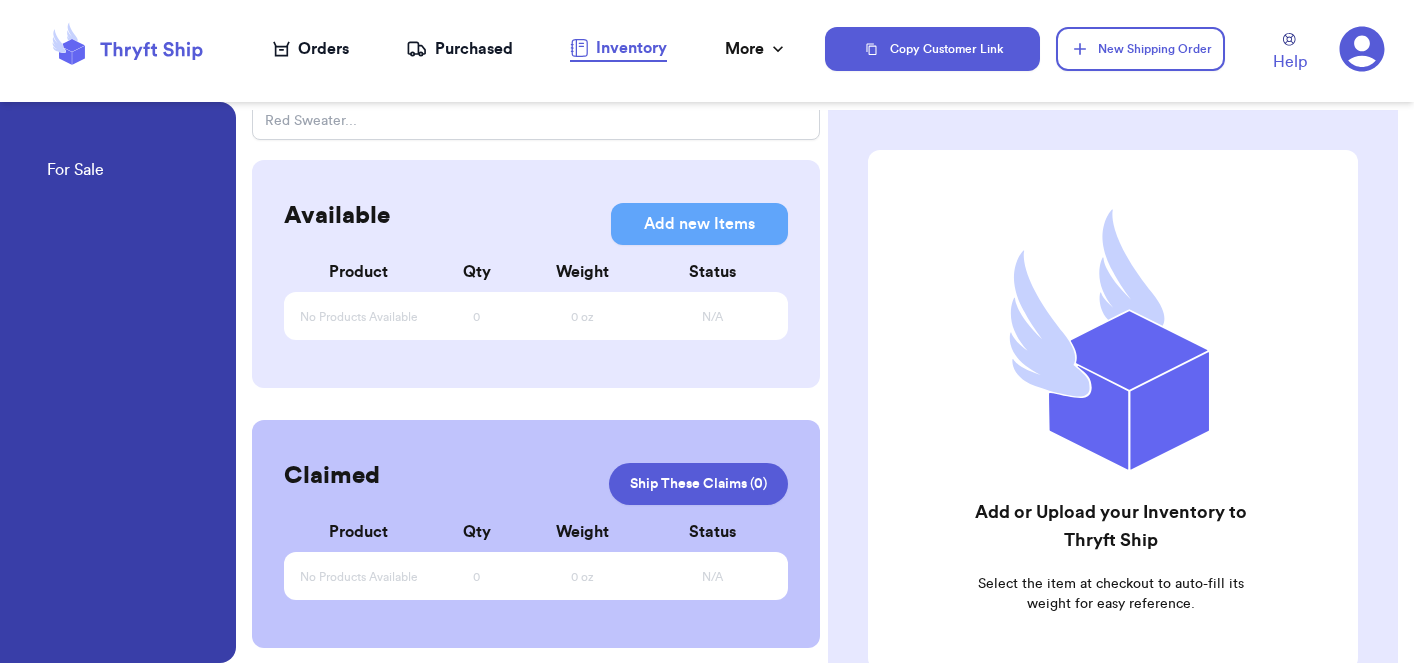 scroll, scrollTop: 49, scrollLeft: 0, axis: vertical 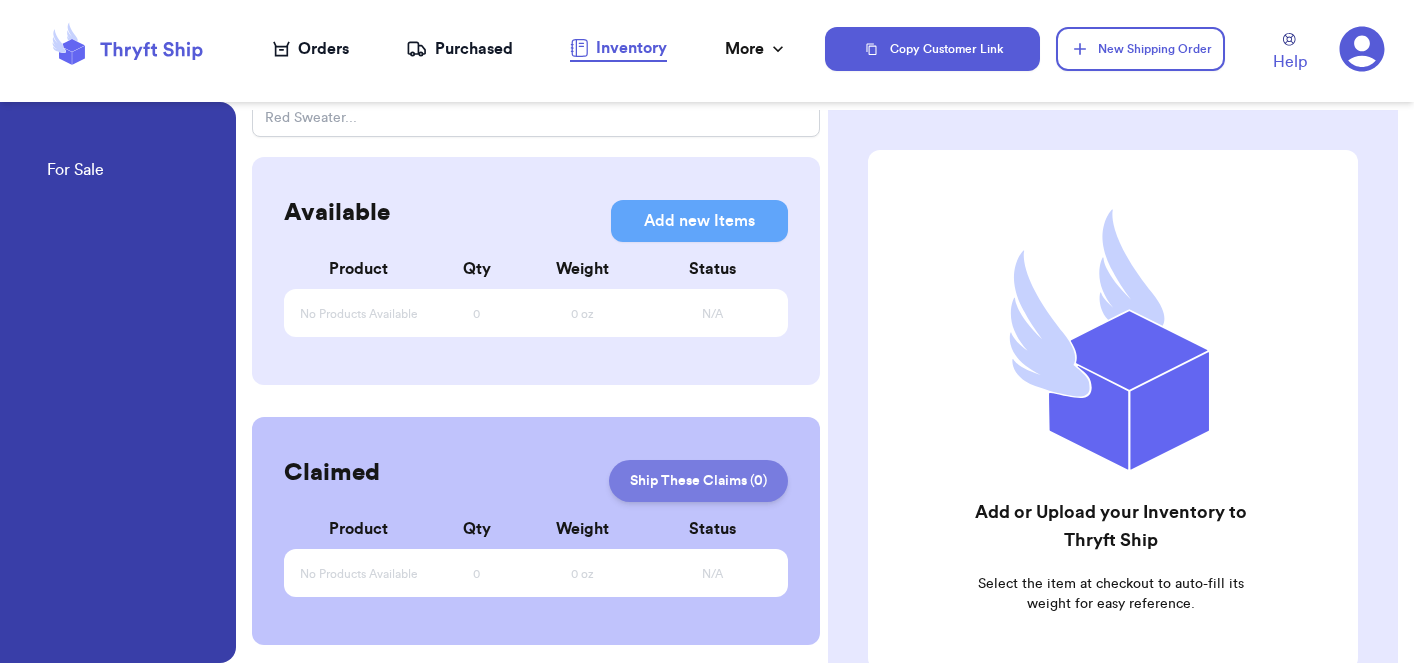 click on "Ship These Claims ( 0 )" at bounding box center [698, 481] 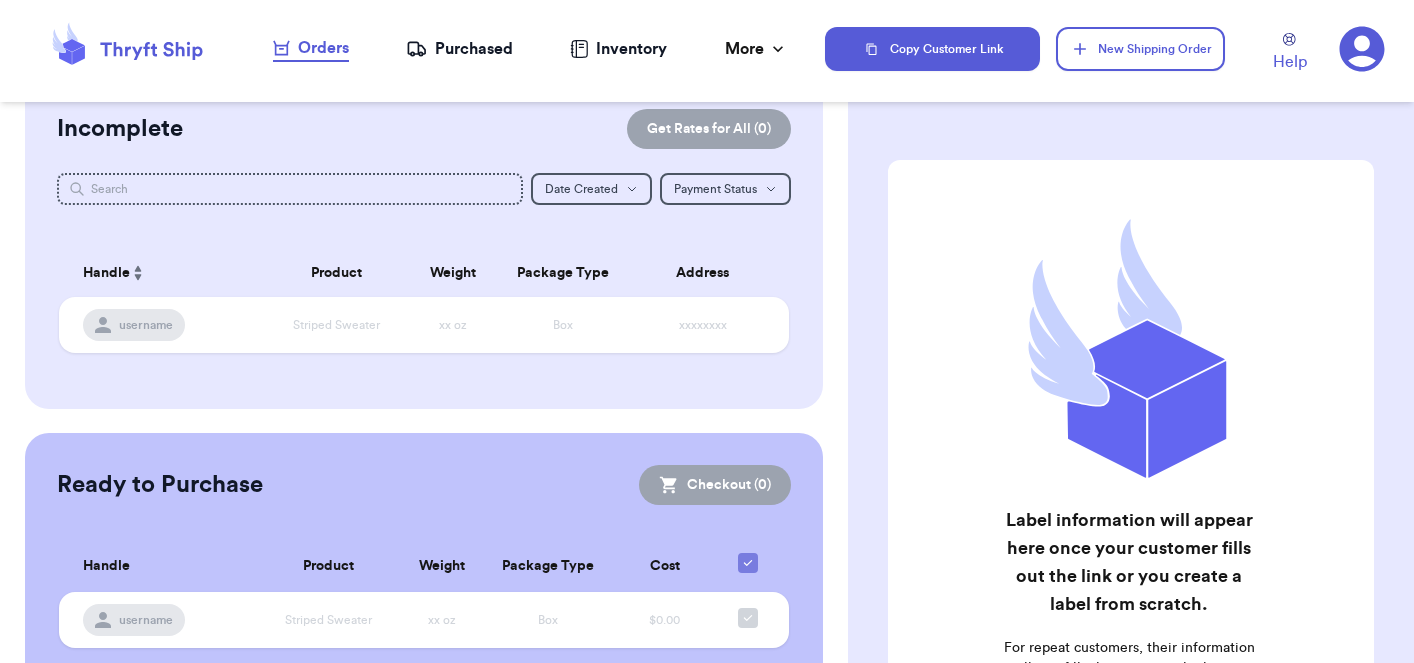 scroll, scrollTop: 0, scrollLeft: 0, axis: both 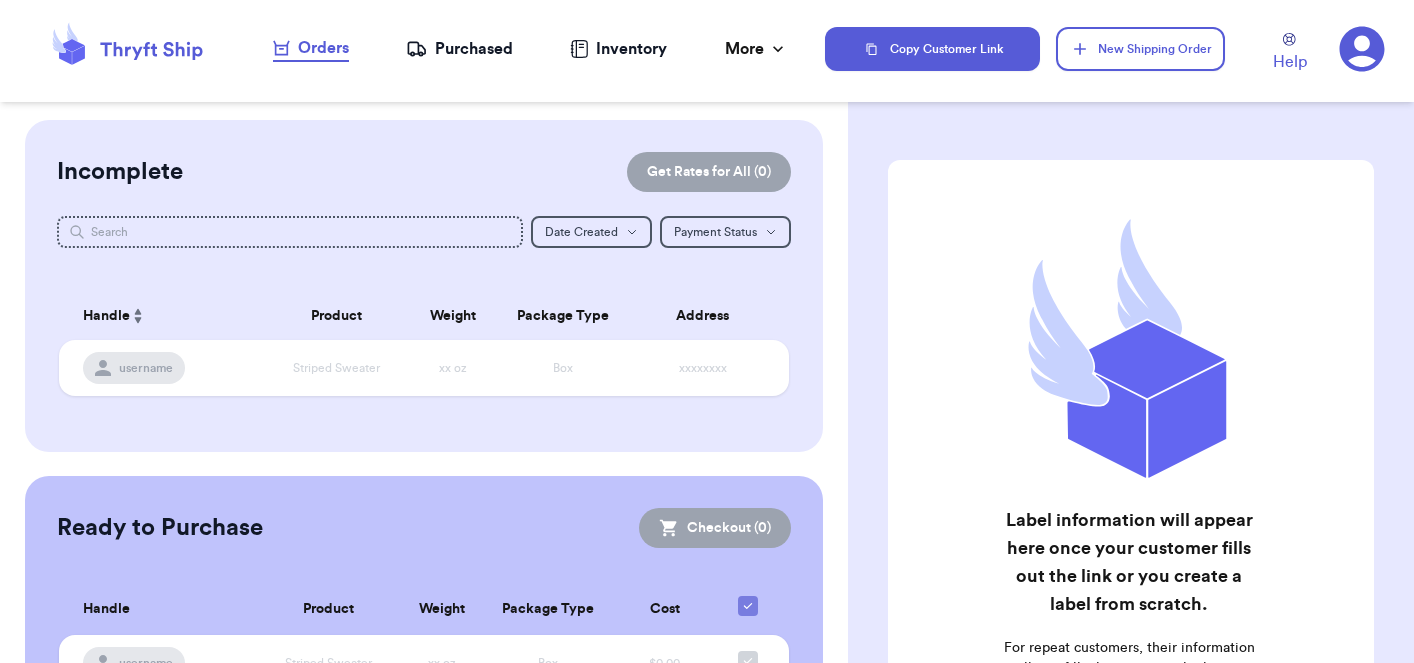click on "Purchased" at bounding box center (459, 49) 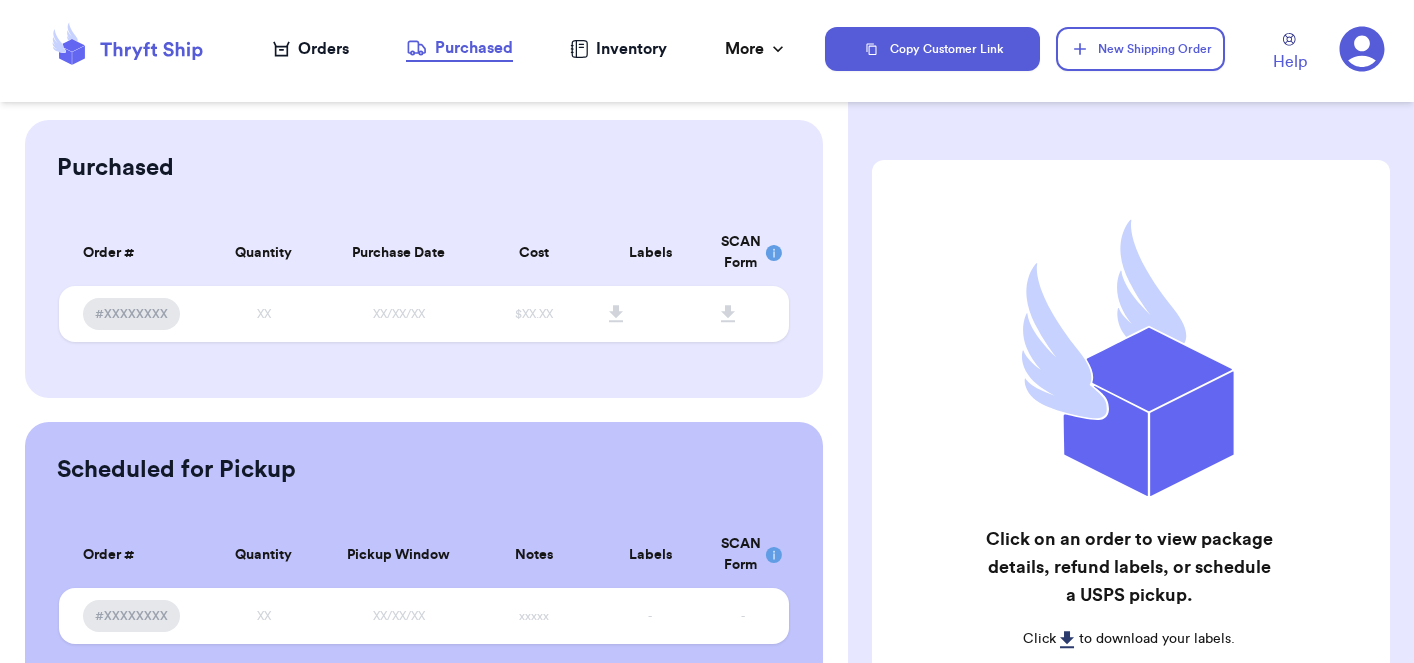 click on "Inventory" at bounding box center (618, 49) 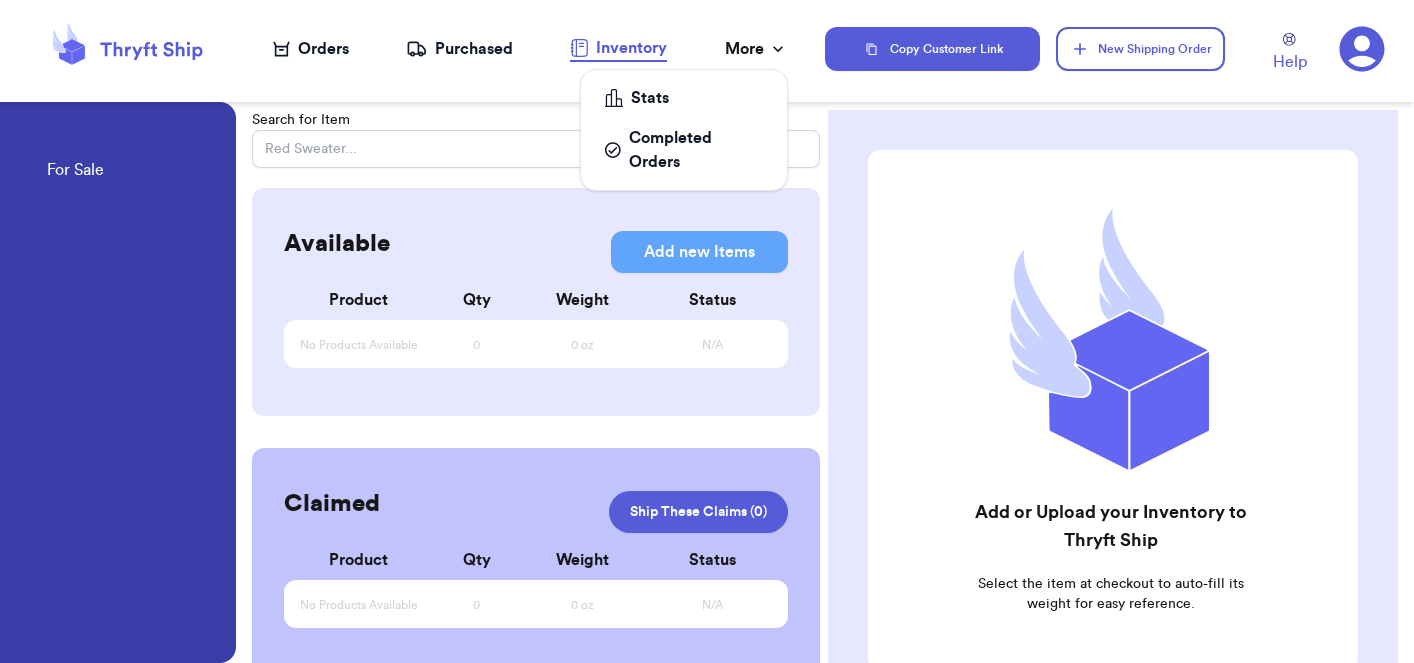 click on "More" at bounding box center (756, 49) 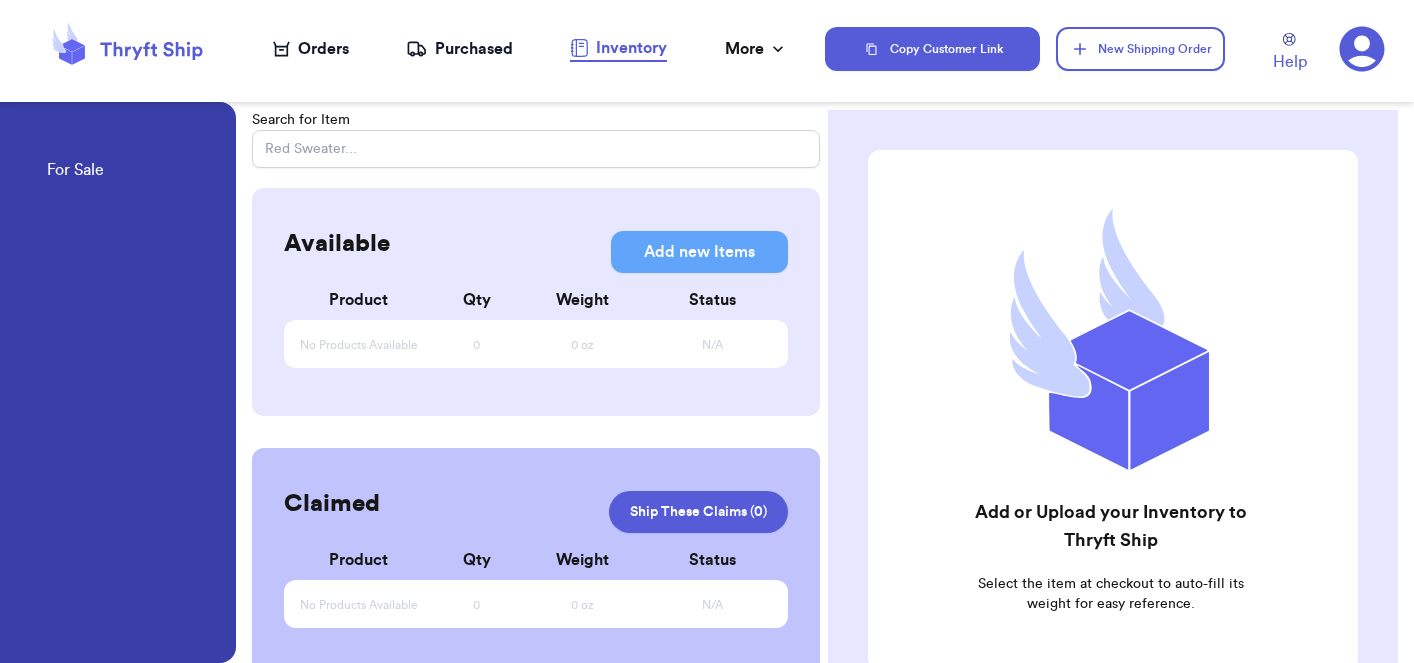 click on "Orders" at bounding box center (311, 49) 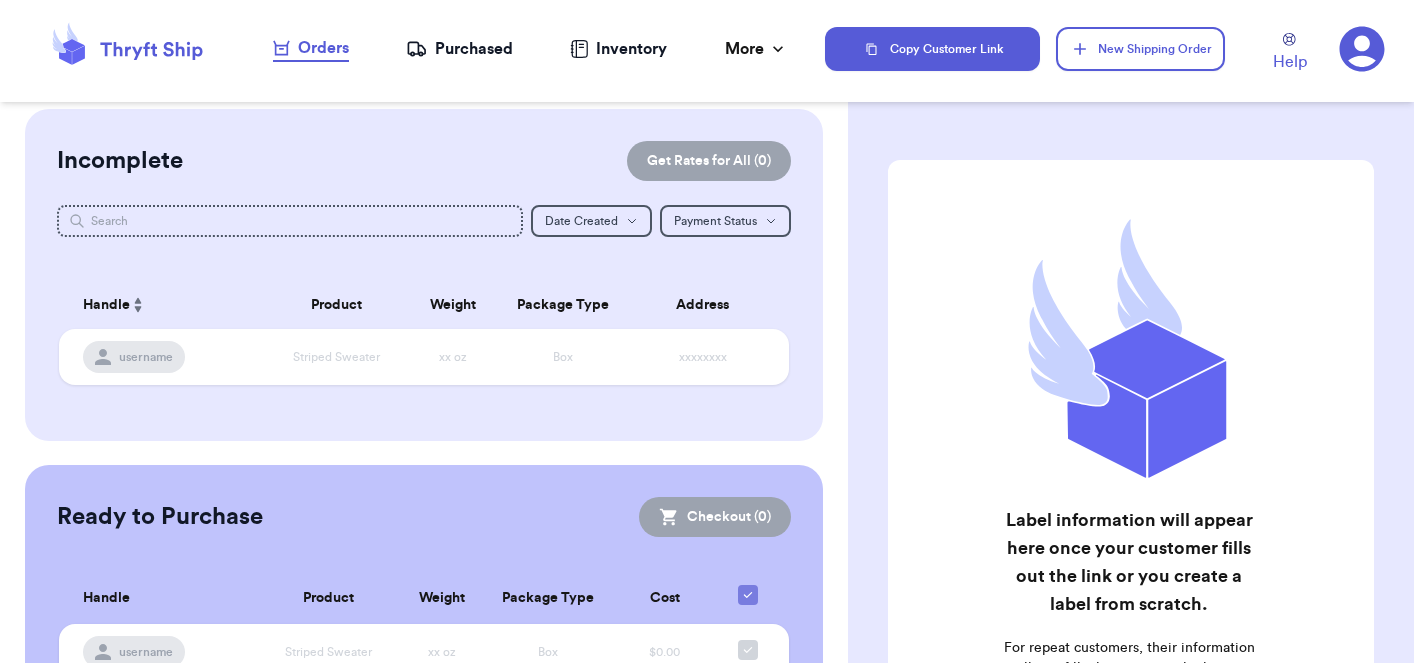 scroll, scrollTop: 0, scrollLeft: 0, axis: both 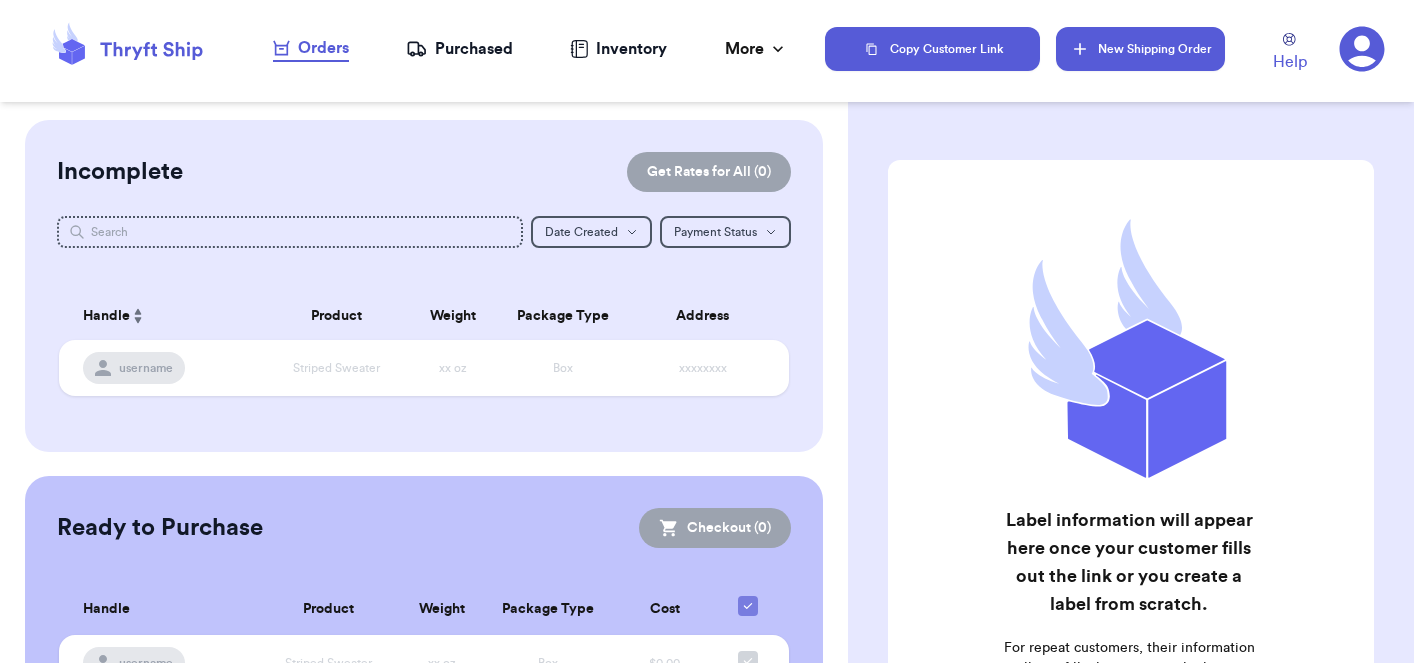 click on "New Shipping Order" at bounding box center (1140, 49) 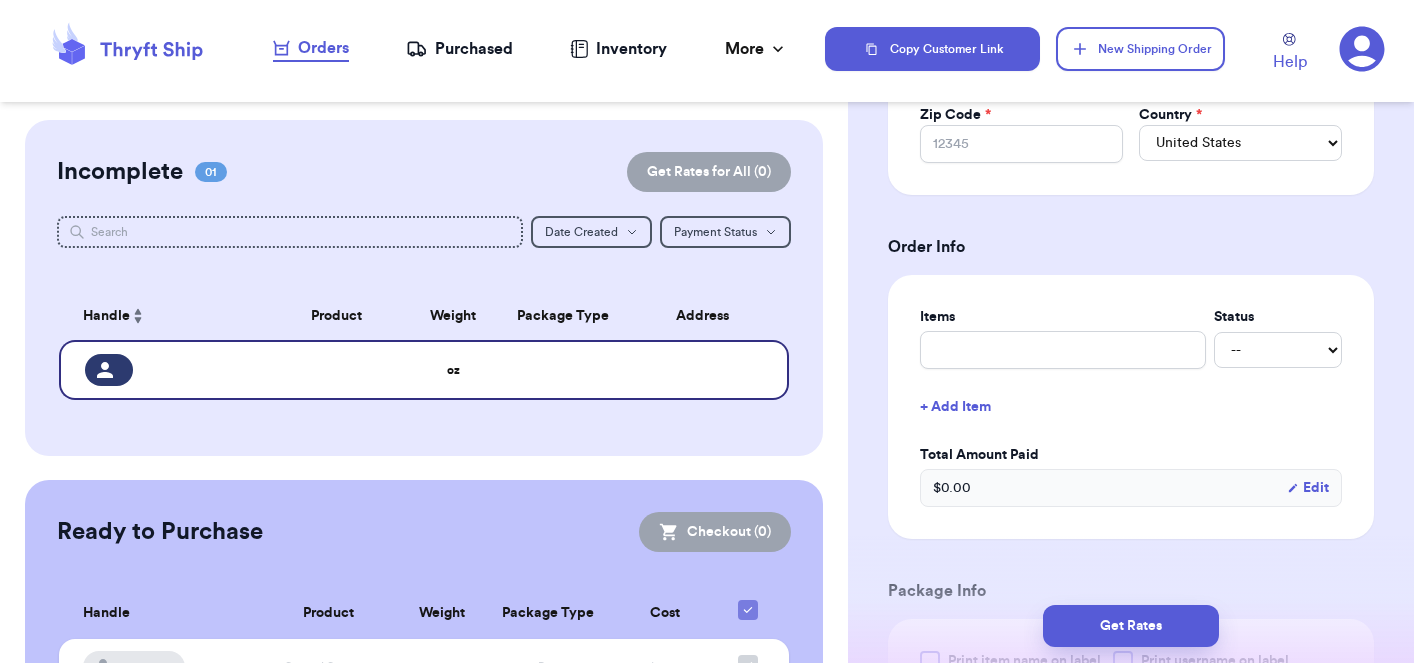 scroll, scrollTop: 639, scrollLeft: 0, axis: vertical 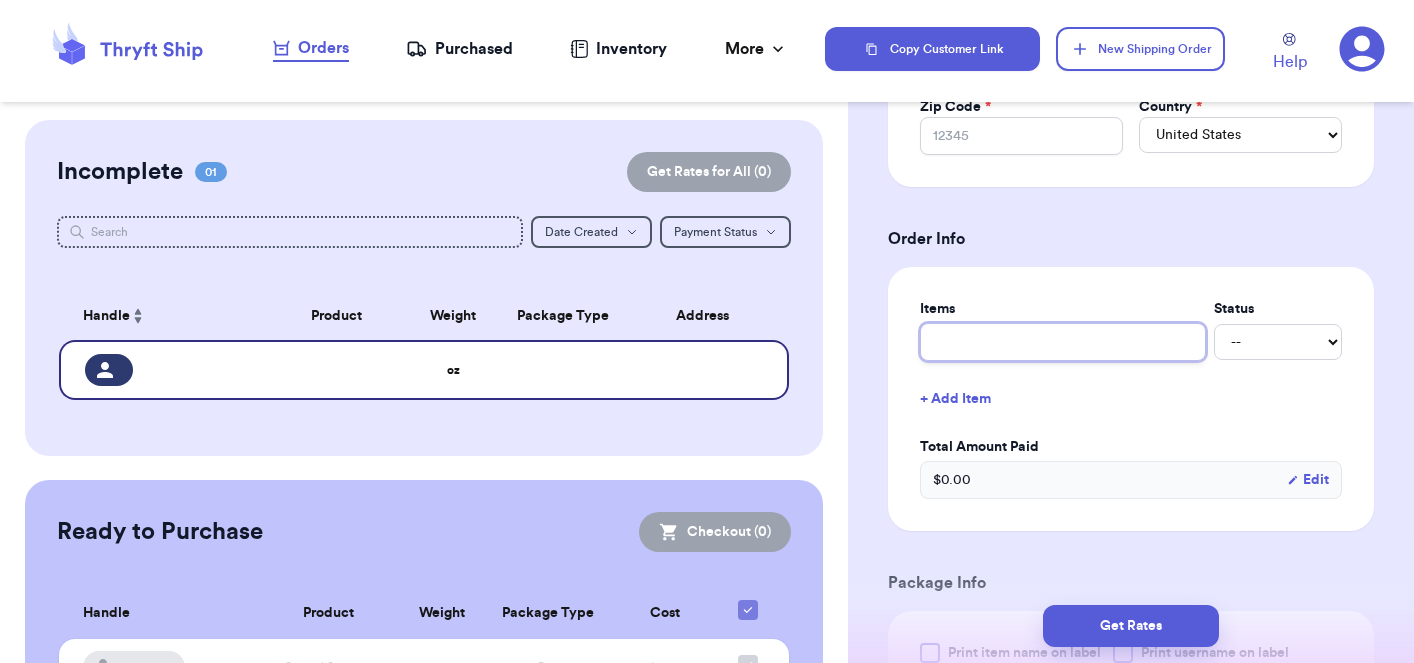 click at bounding box center (1063, 342) 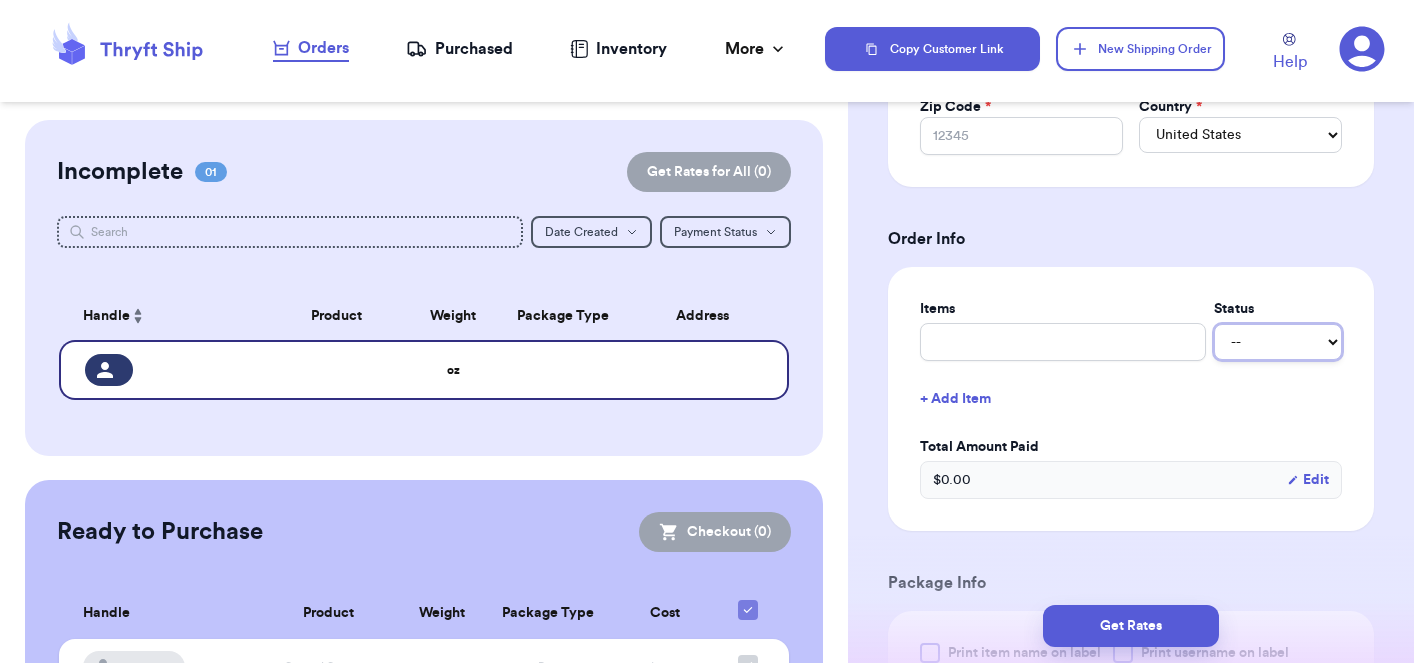 click on "-- Paid Owes" at bounding box center [1278, 342] 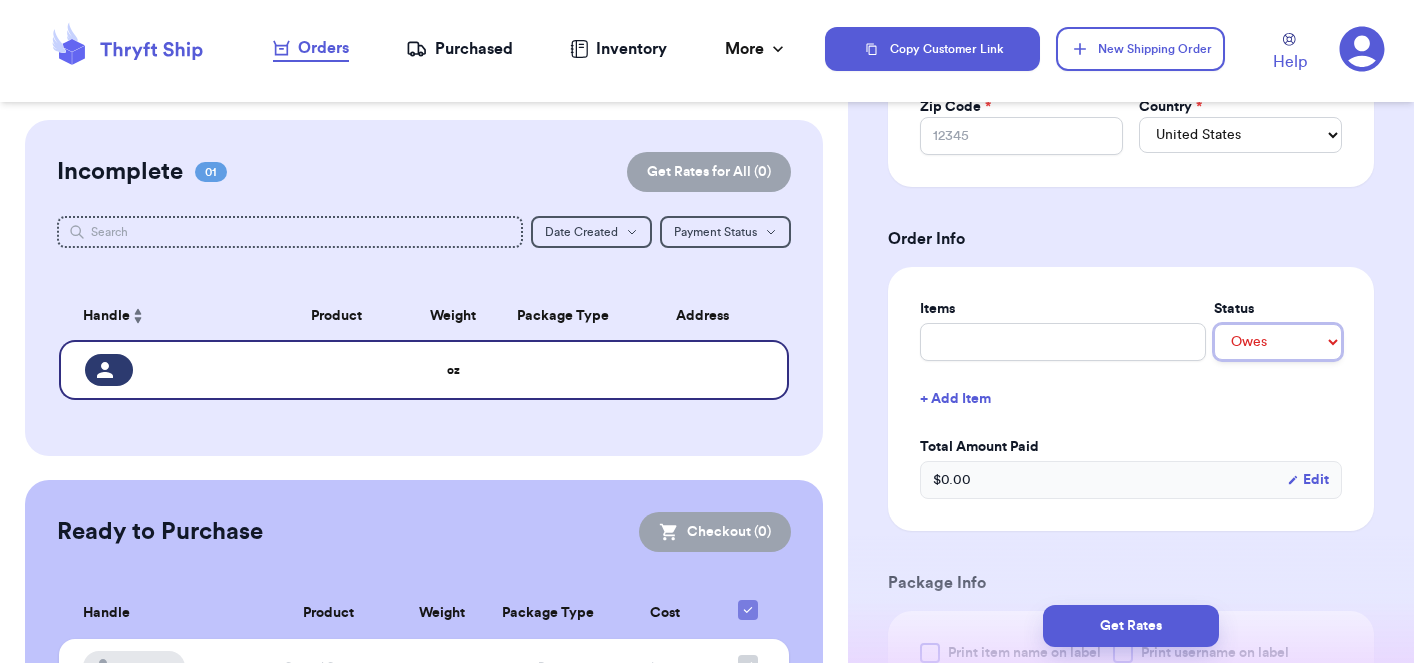 type 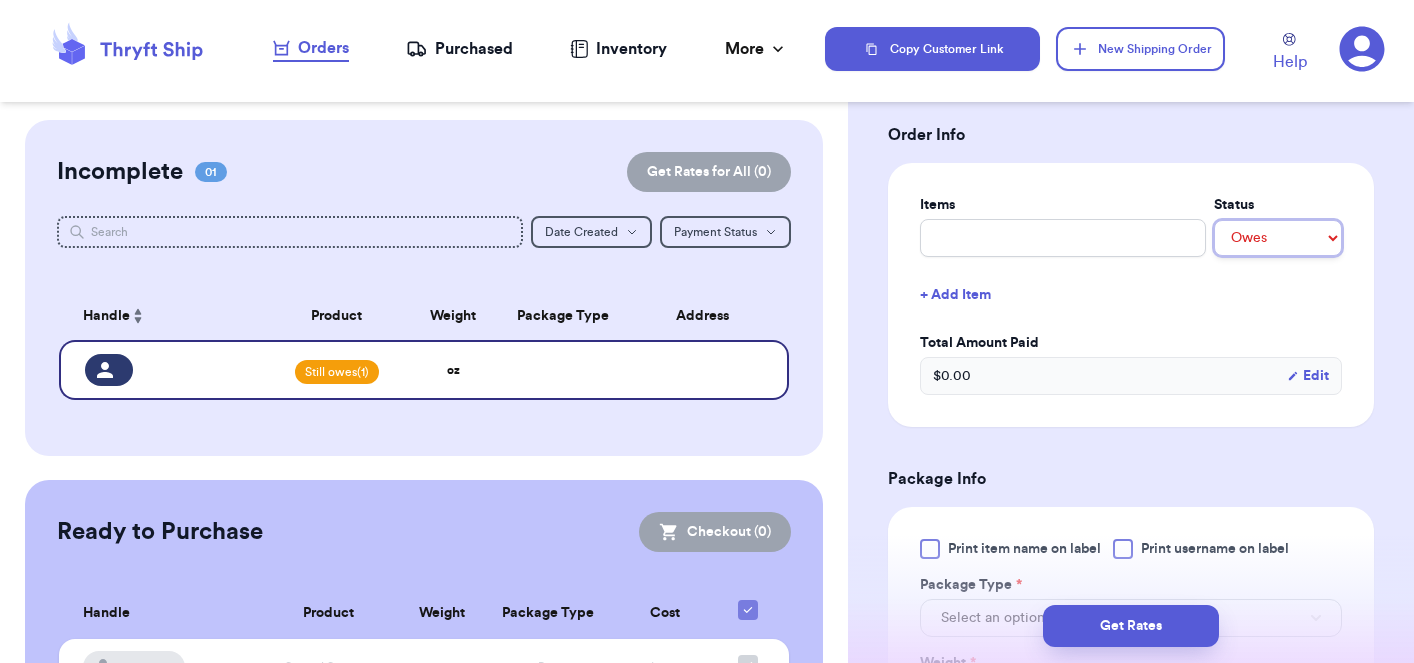 scroll, scrollTop: 800, scrollLeft: 0, axis: vertical 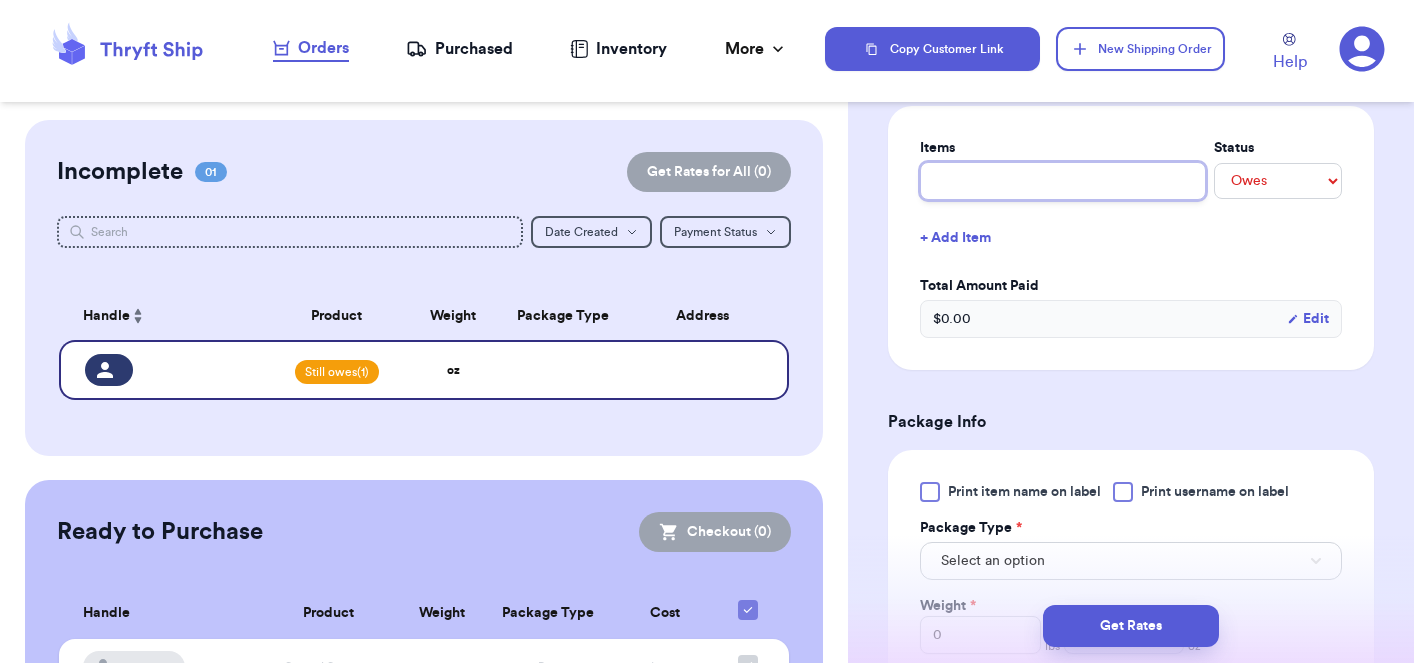 click at bounding box center [1063, 181] 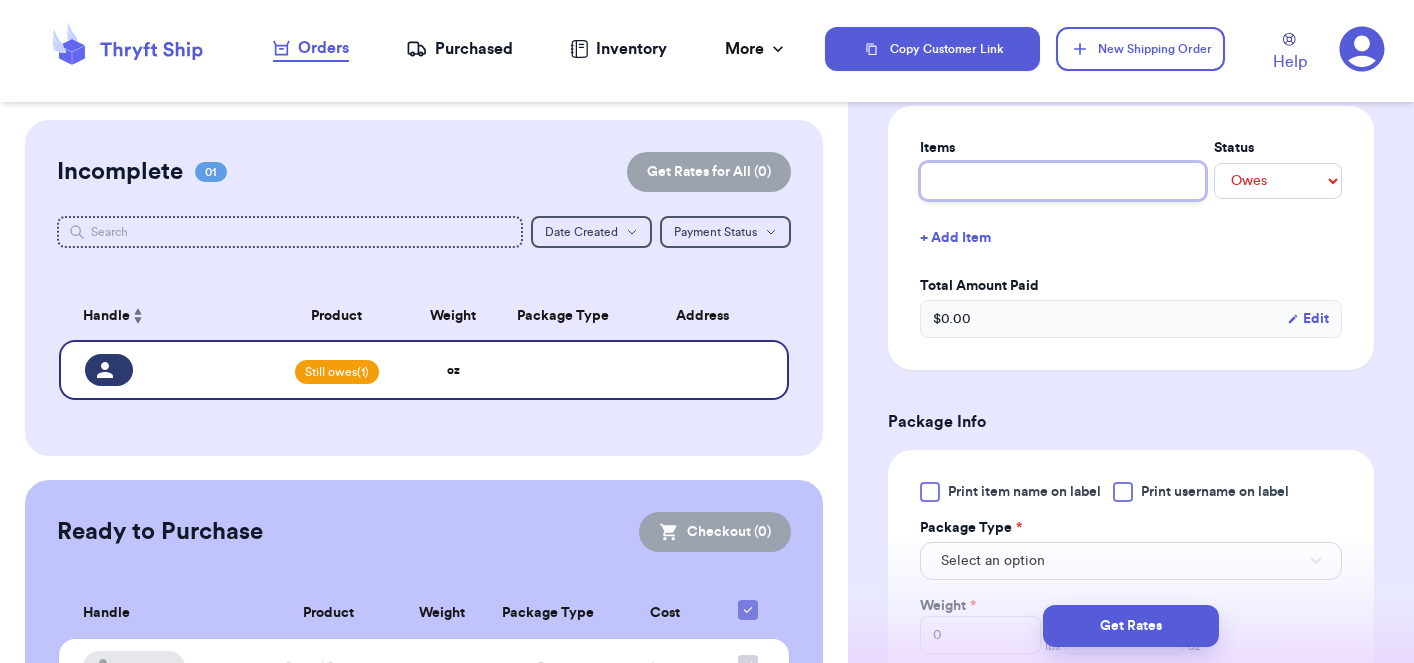 type on "T" 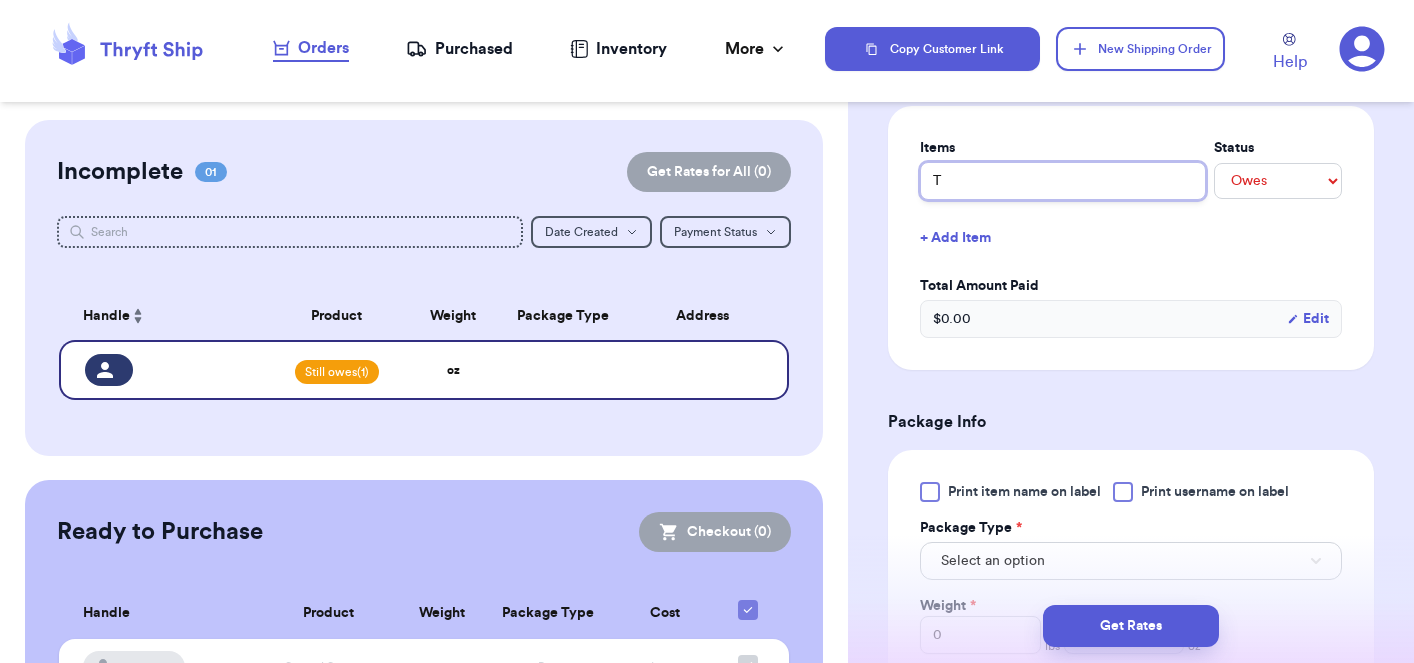 type 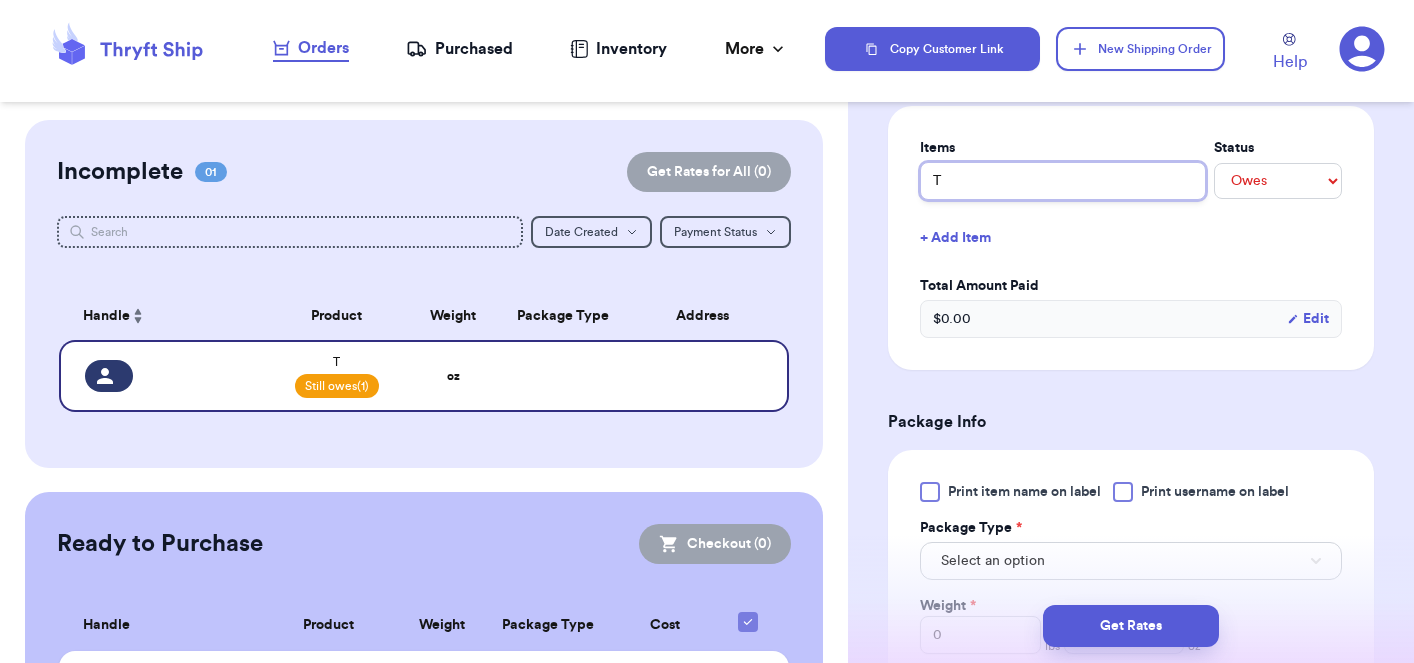 type on "T-" 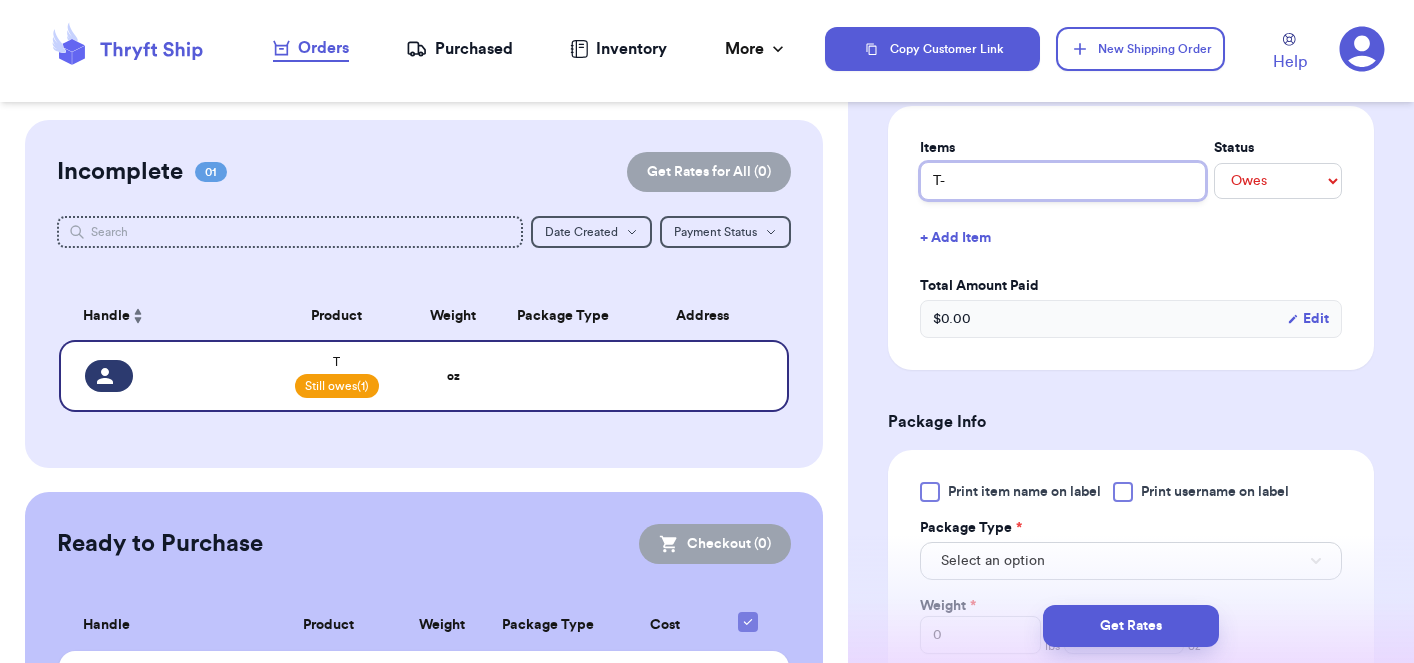 type 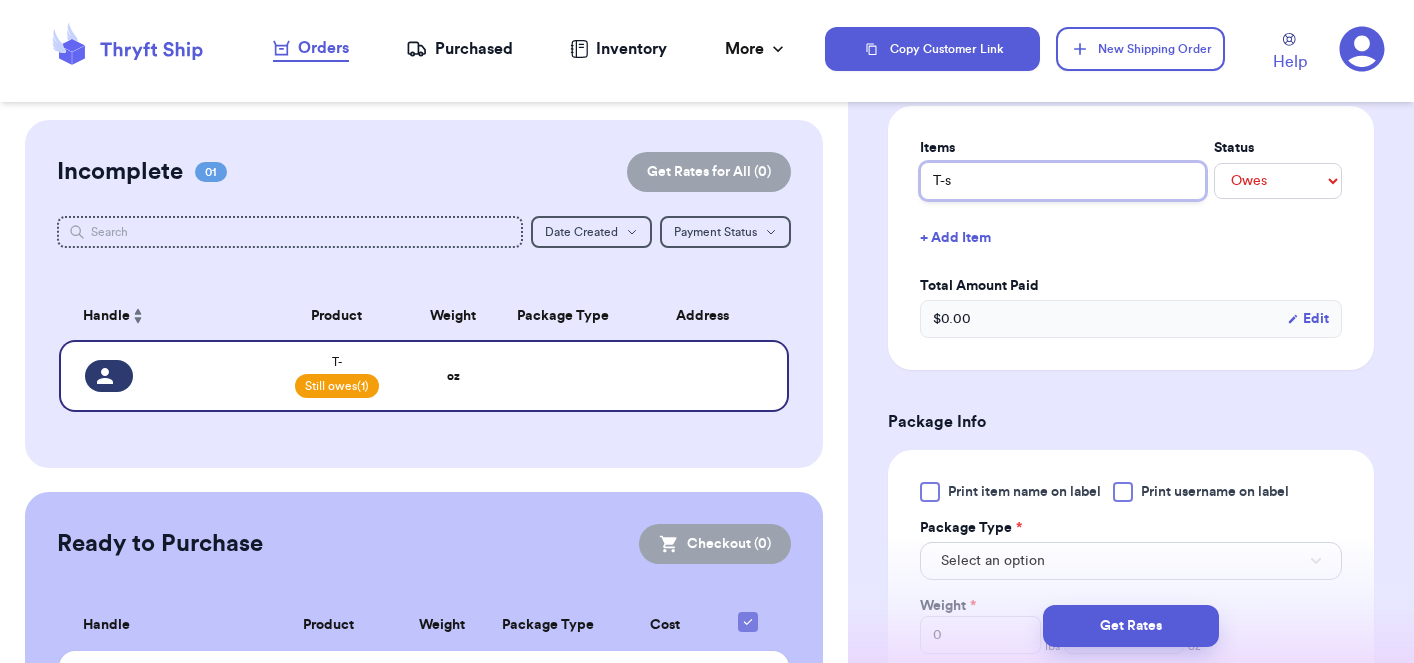 type 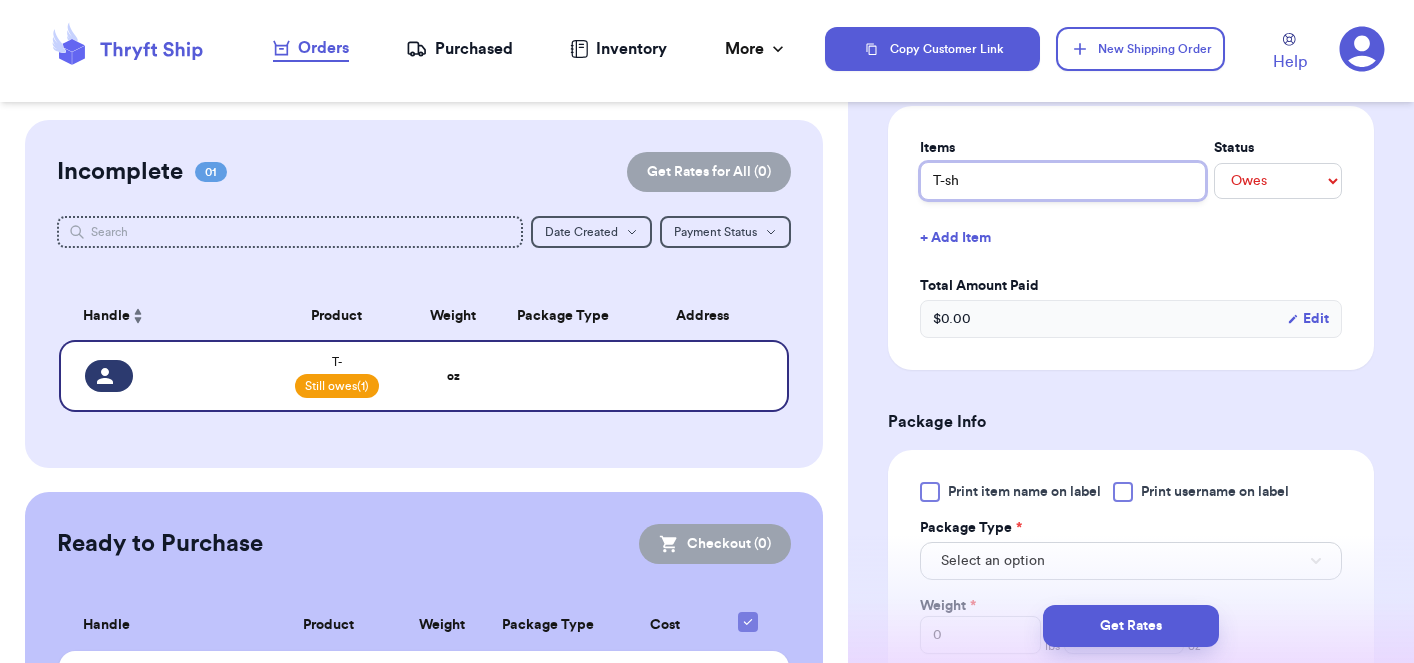 type 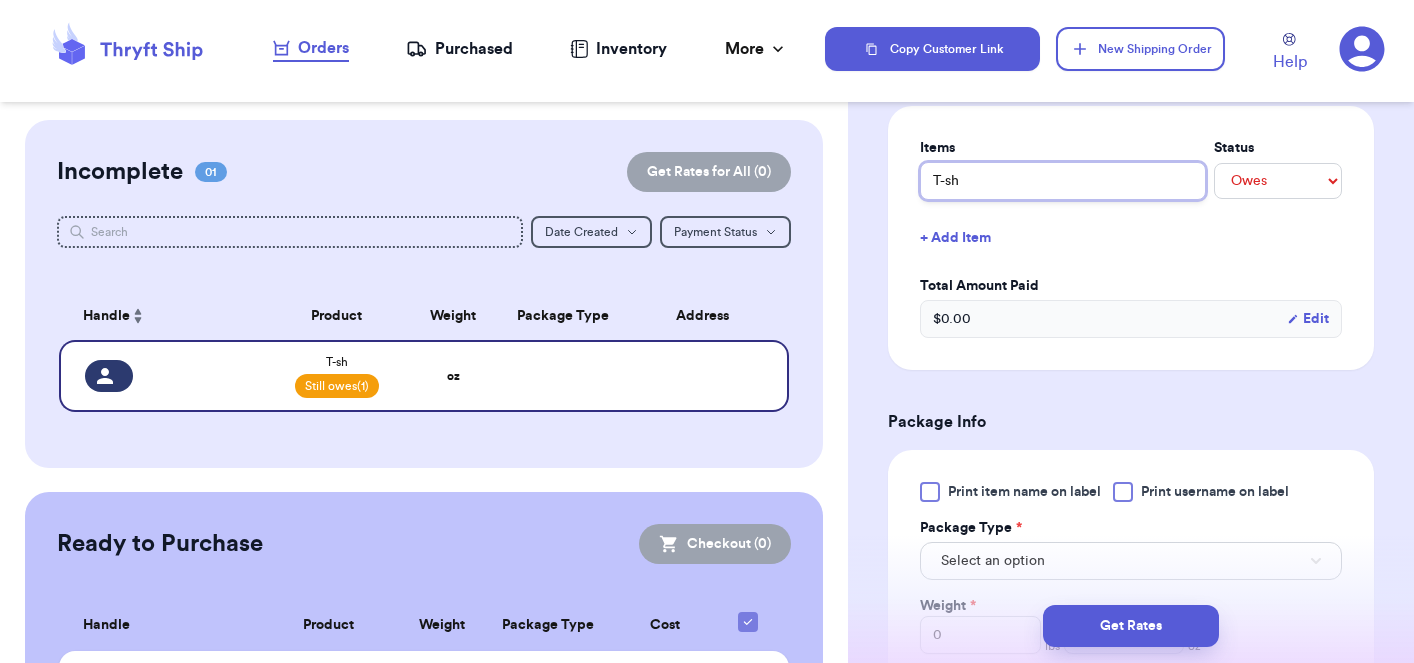 type on "T-shi" 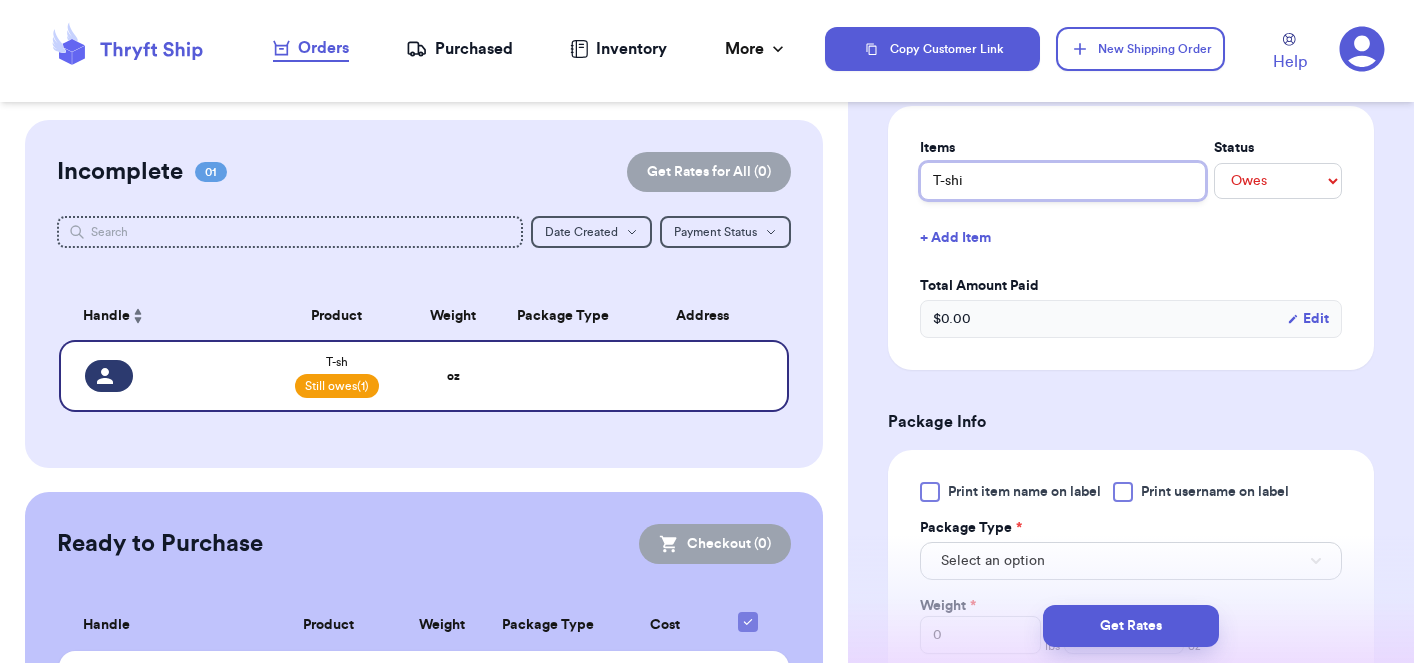 type 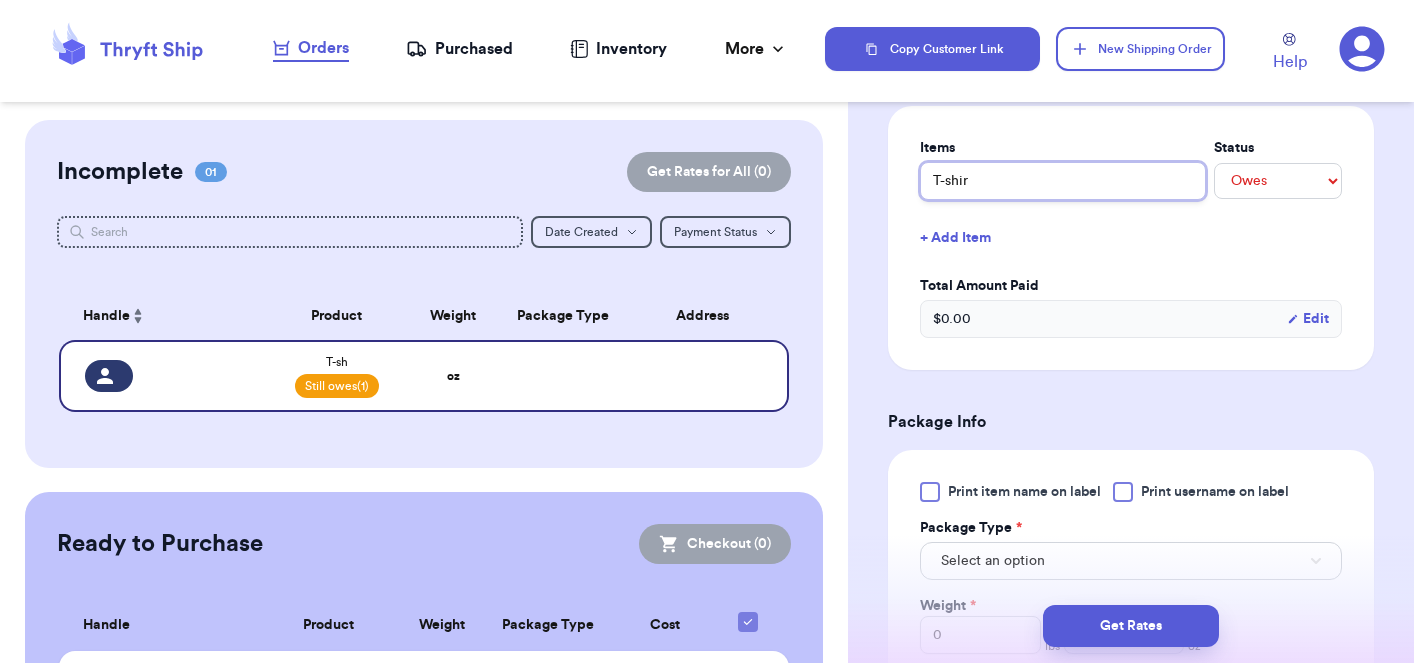type 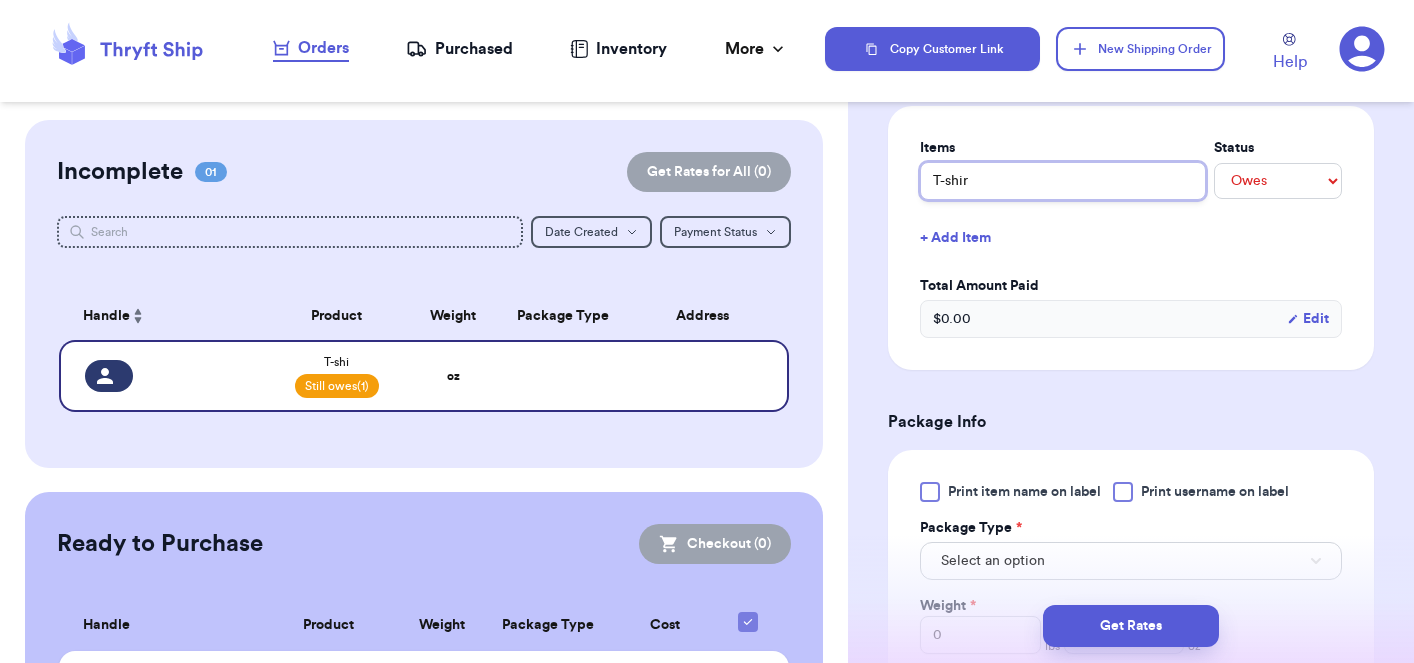 type on "T-shirt" 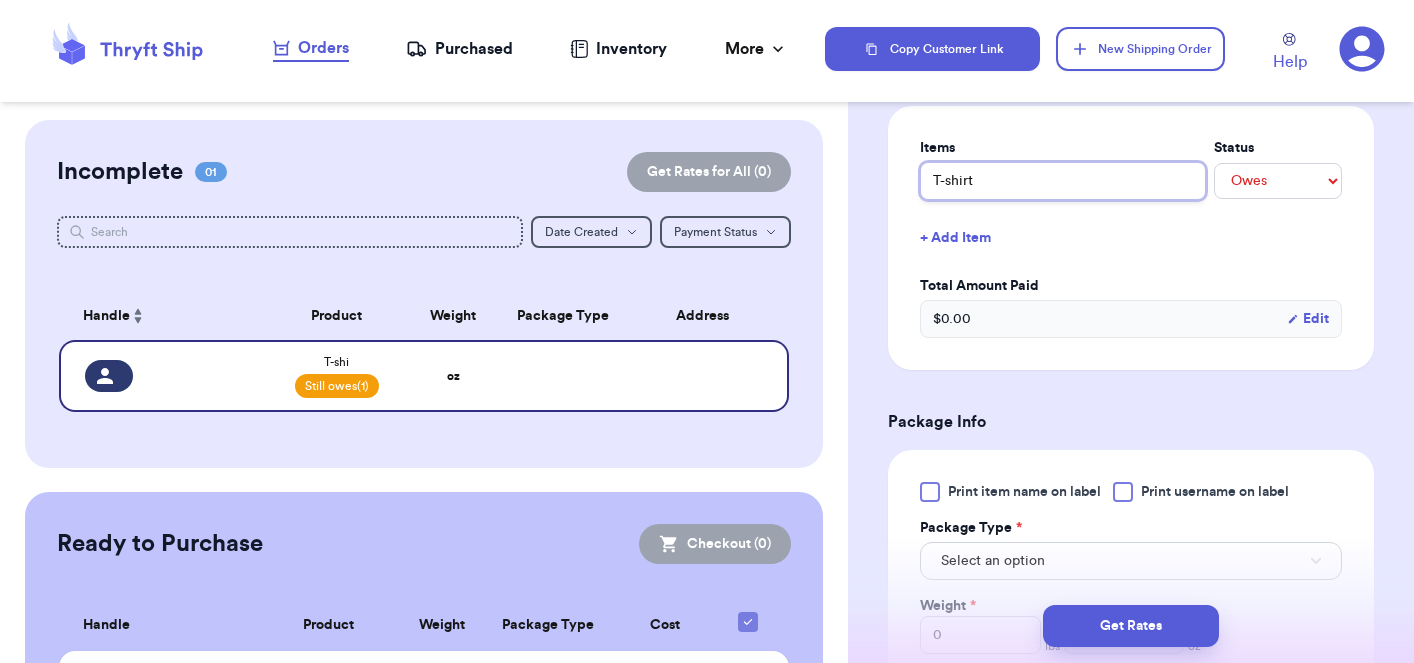 type 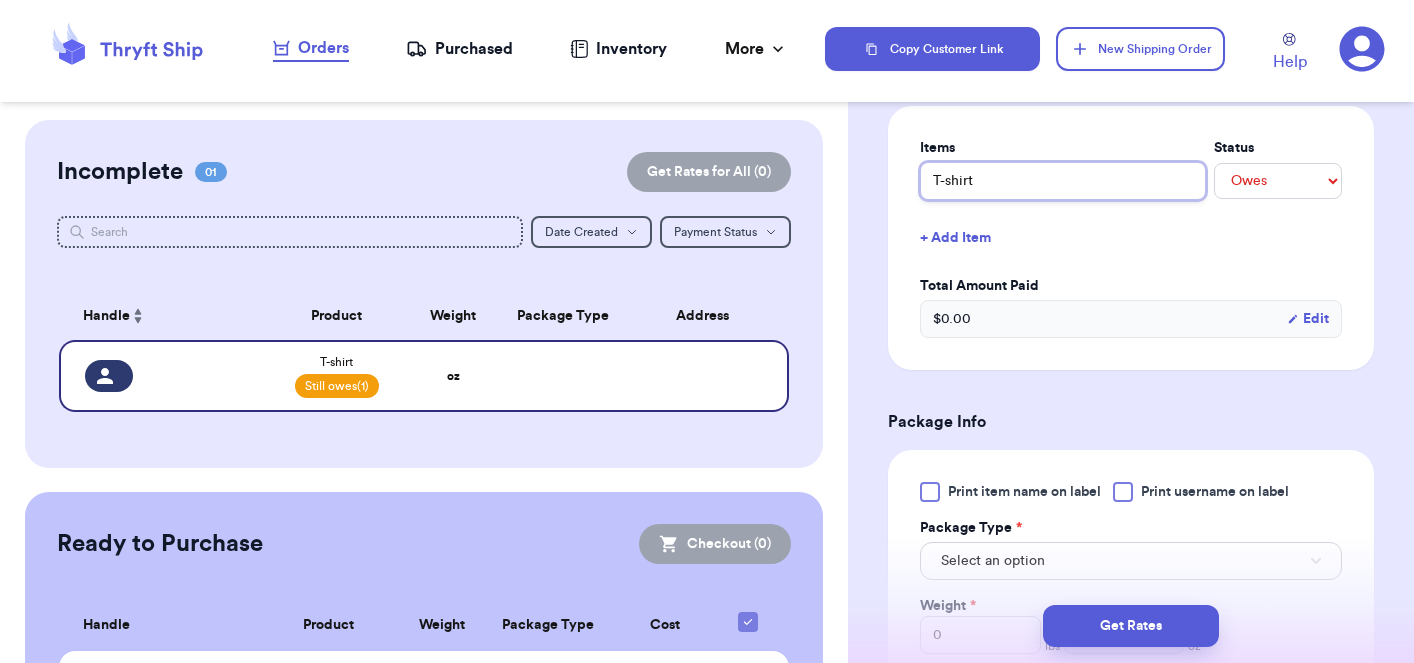 type on "T-shirt" 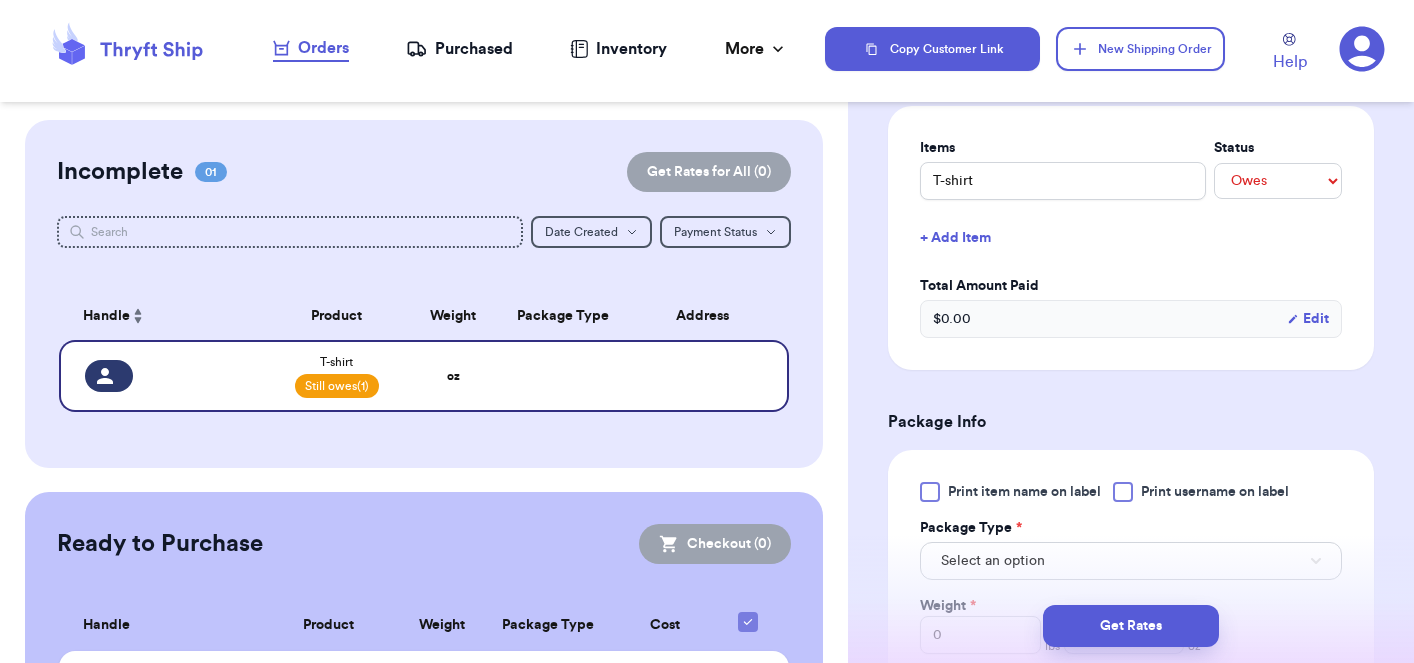 click on "$ 0.00 Edit" at bounding box center [1131, 319] 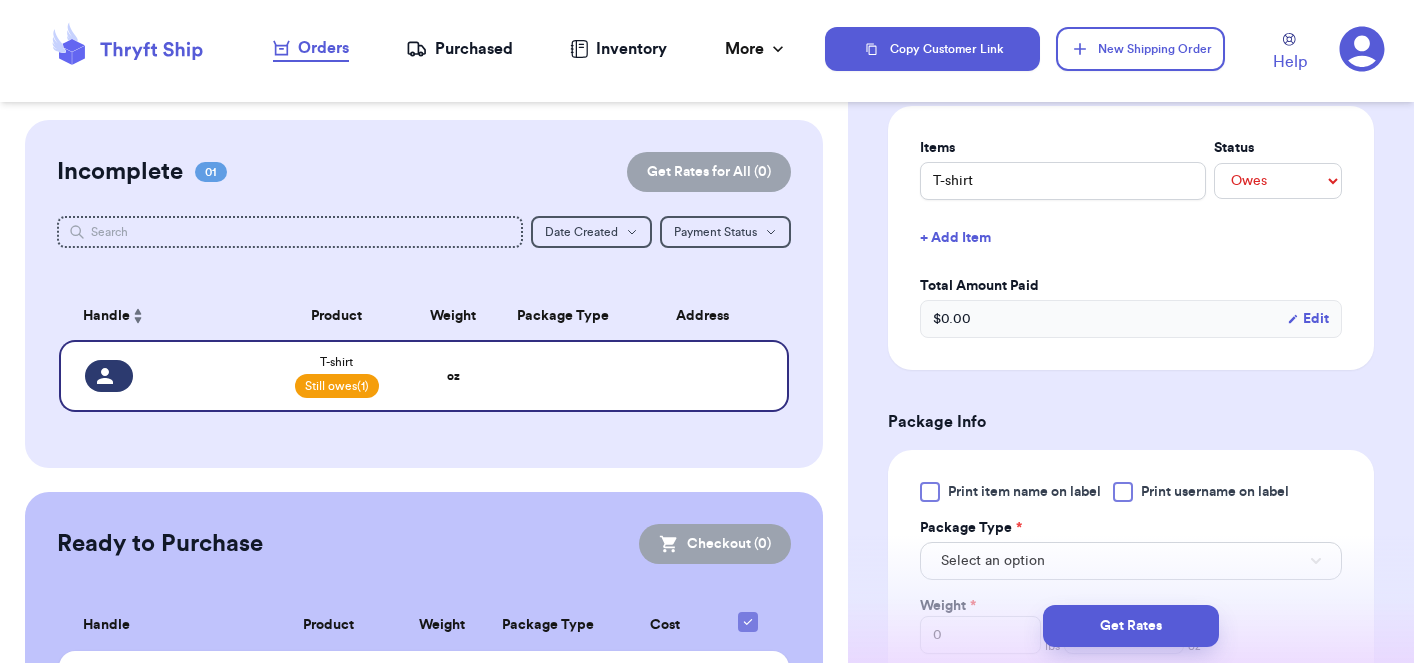 click on "Edit" at bounding box center [1308, 319] 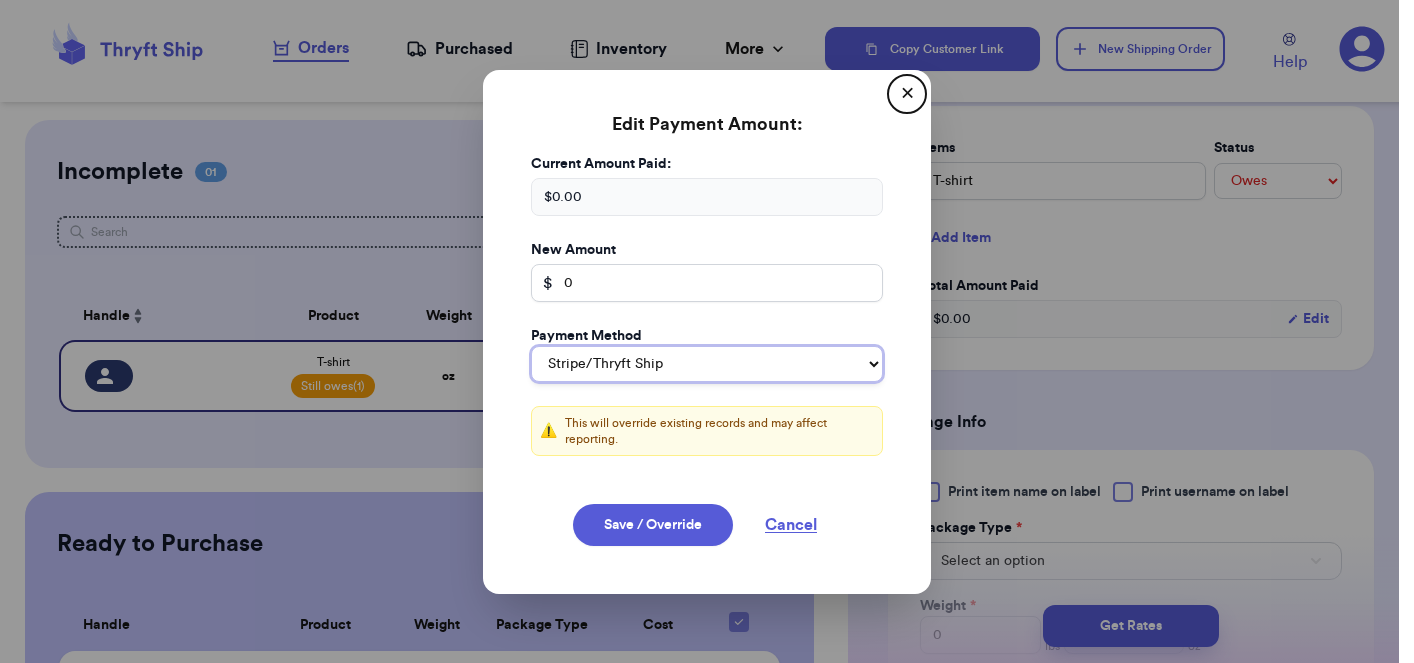 click on "Stripe/Thryft Ship Venmo Cash App PayPal Zelle Cash Other" at bounding box center [707, 364] 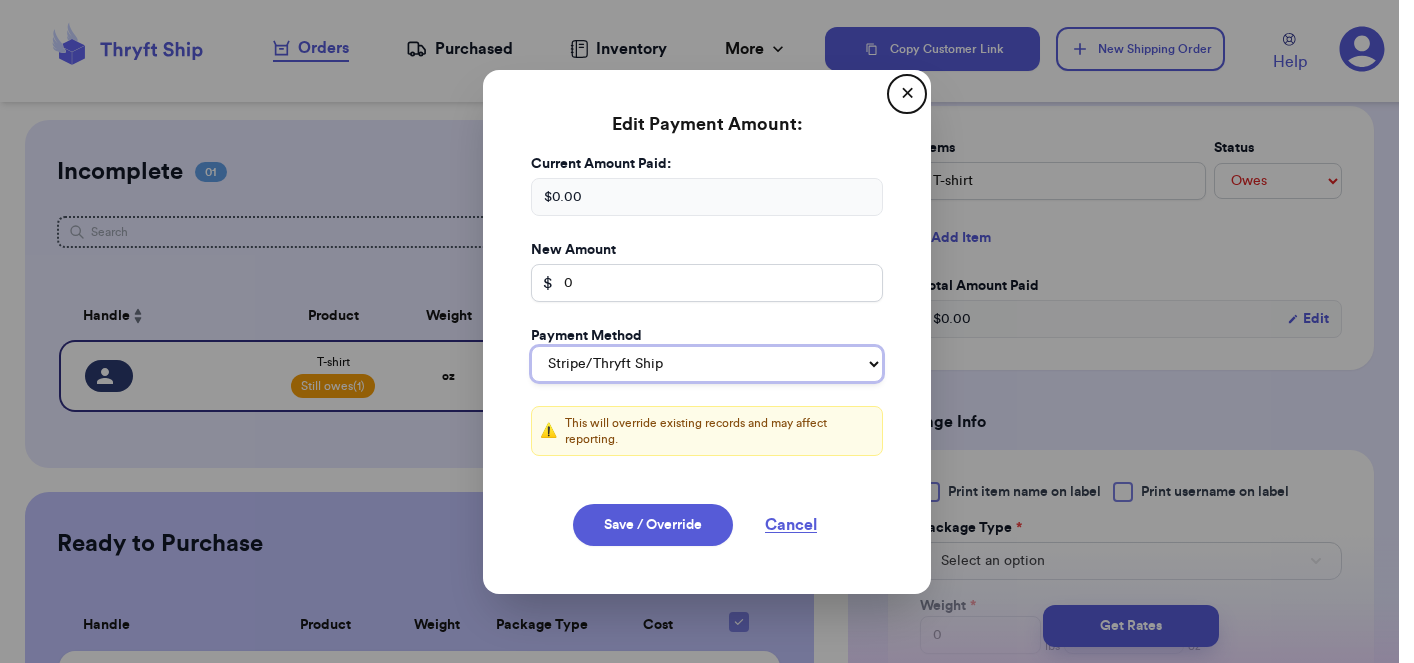 type 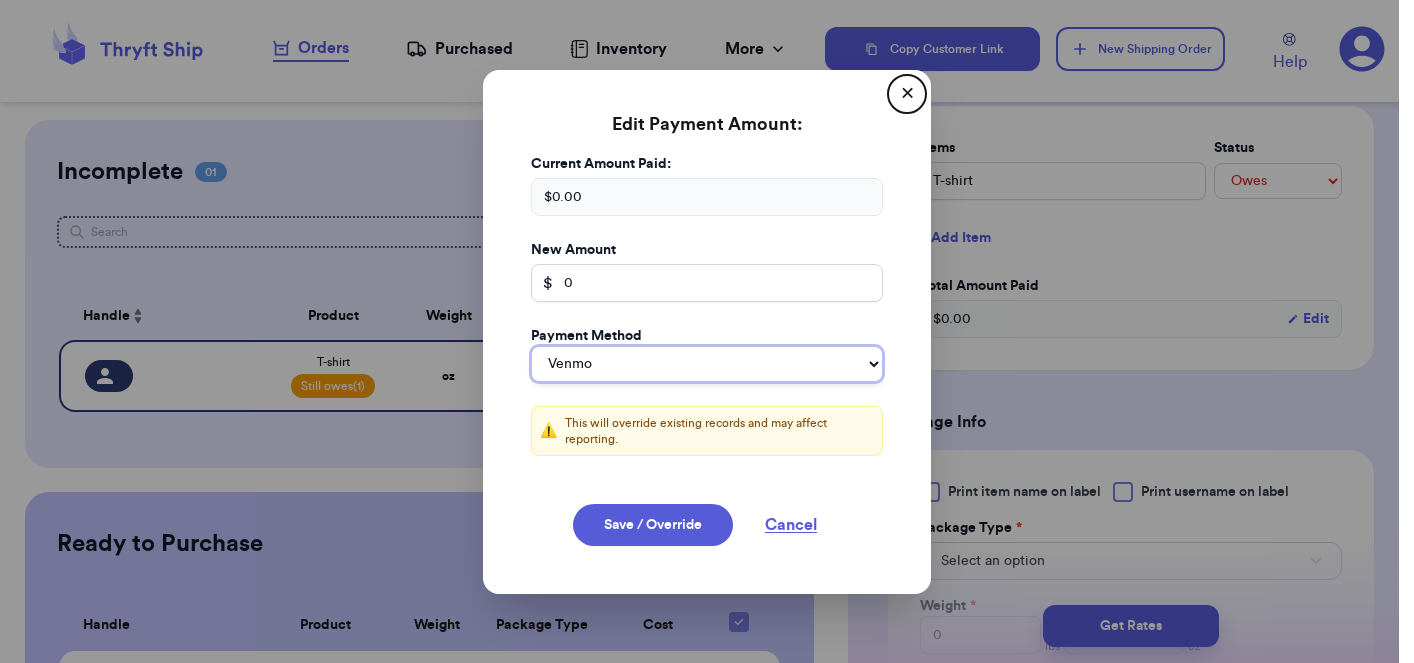 click on "Stripe/Thryft Ship Venmo Cash App PayPal Zelle Cash Other" at bounding box center (707, 364) 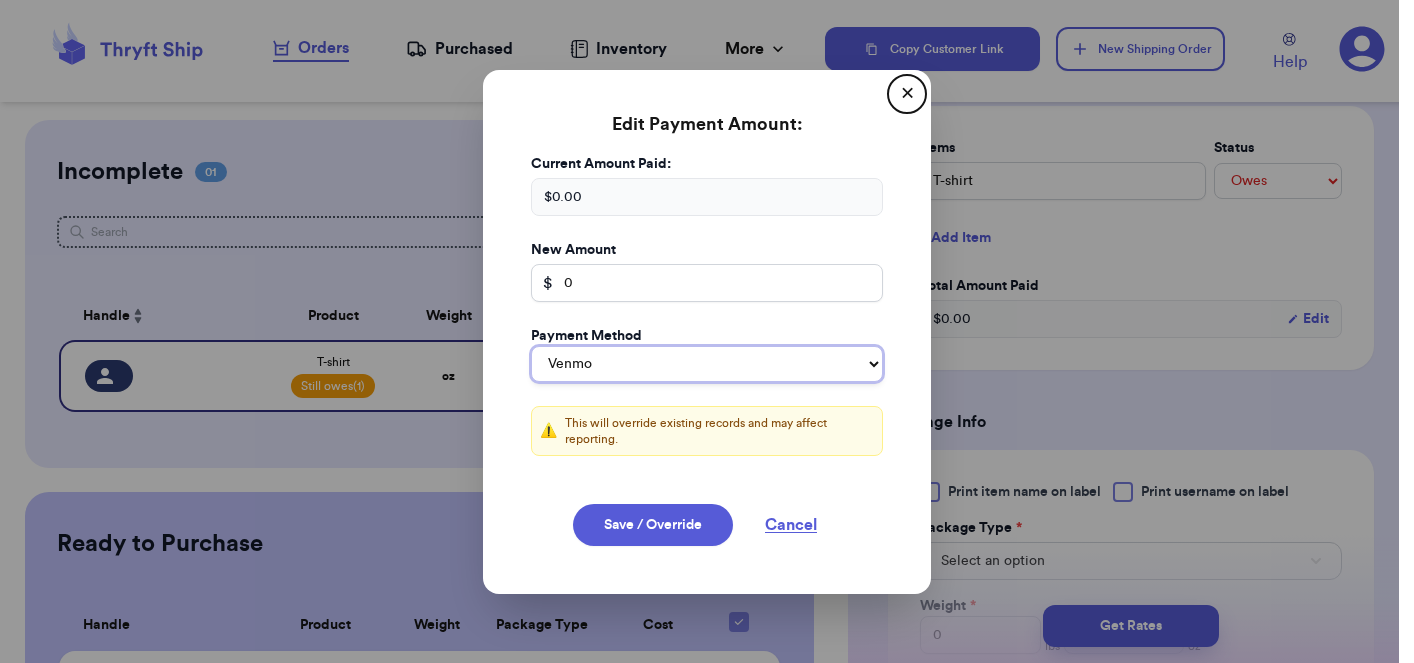 select on "paypal" 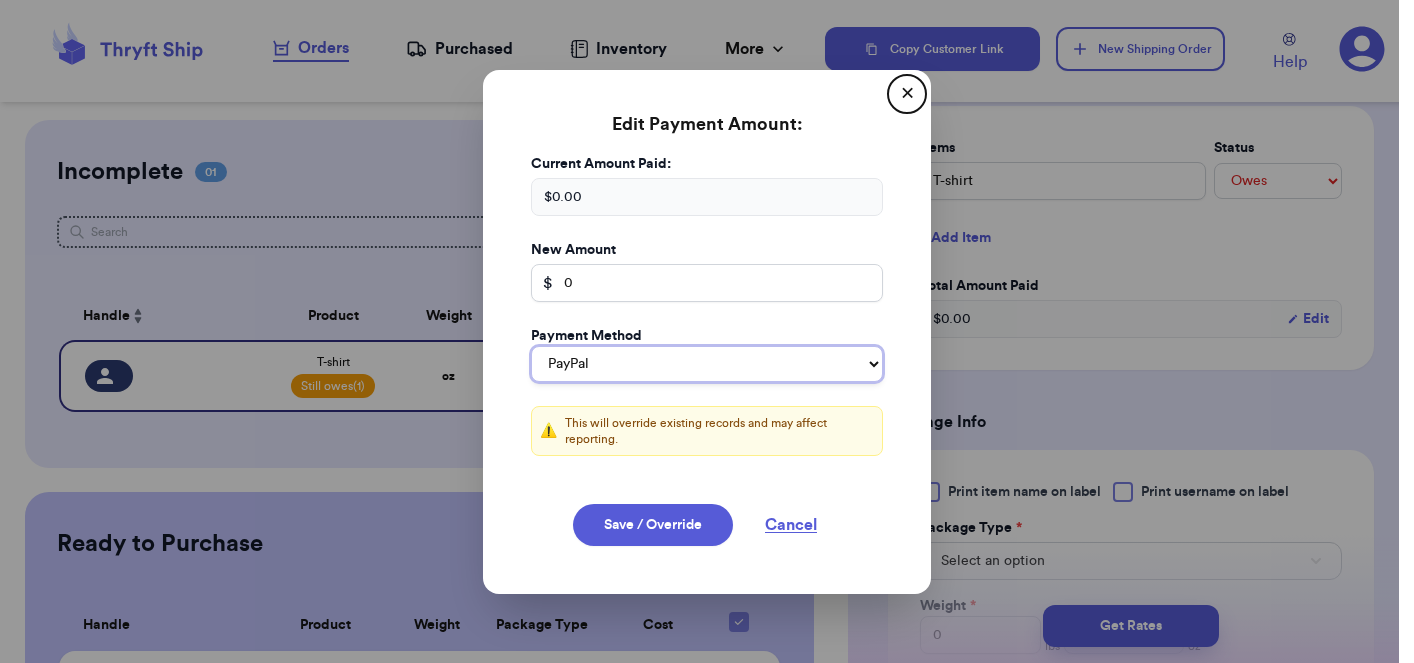 click on "Stripe/Thryft Ship Venmo Cash App PayPal Zelle Cash Other" at bounding box center [707, 364] 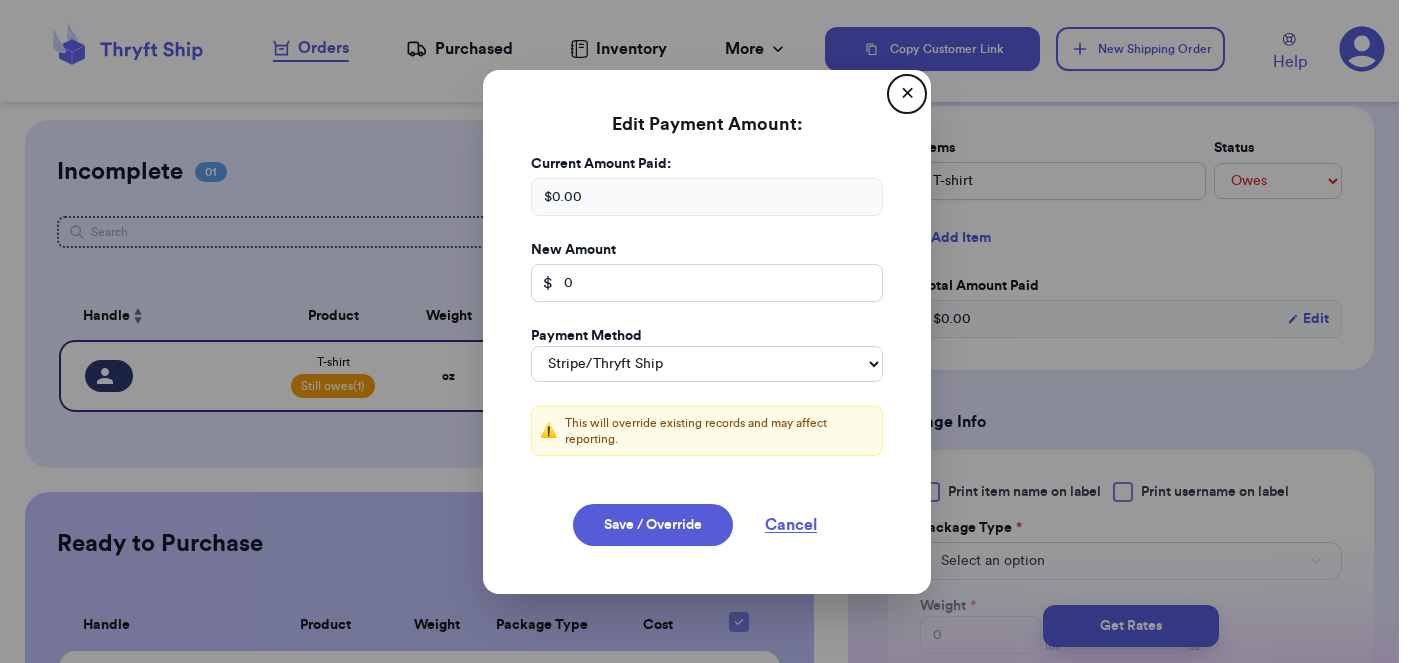click on "✕" at bounding box center [907, 94] 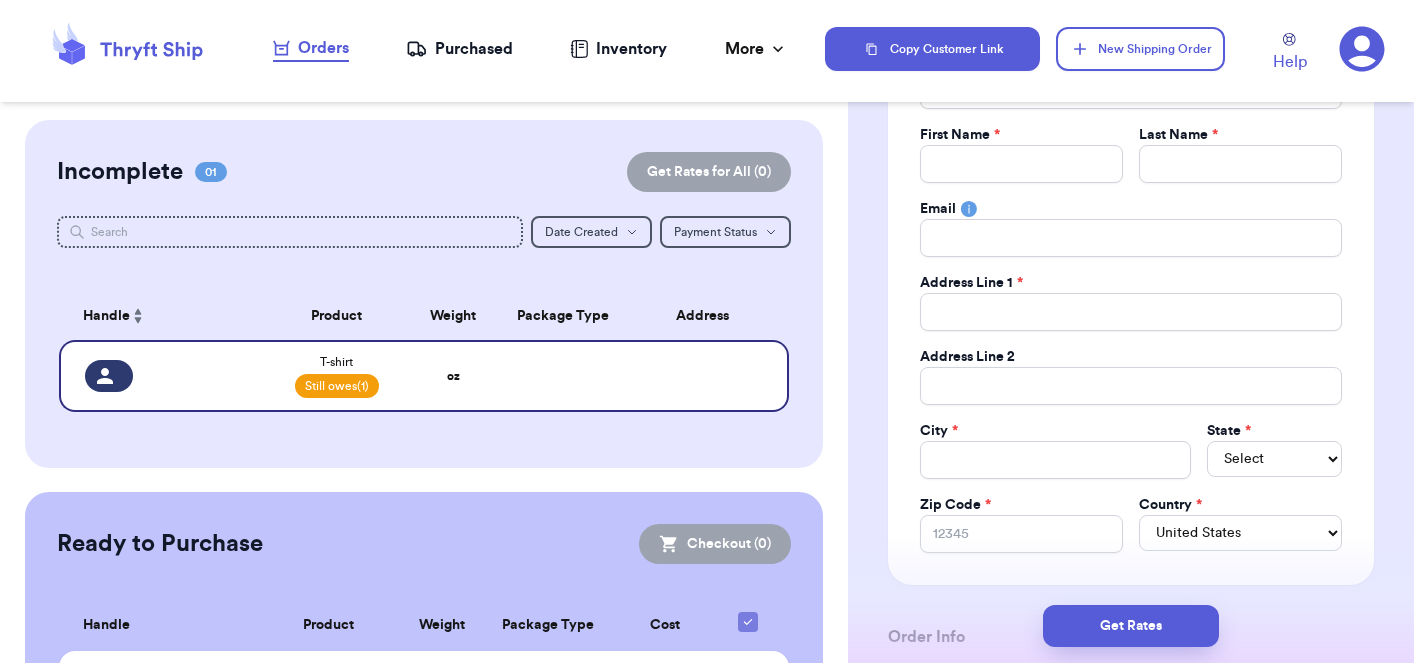 scroll, scrollTop: 0, scrollLeft: 0, axis: both 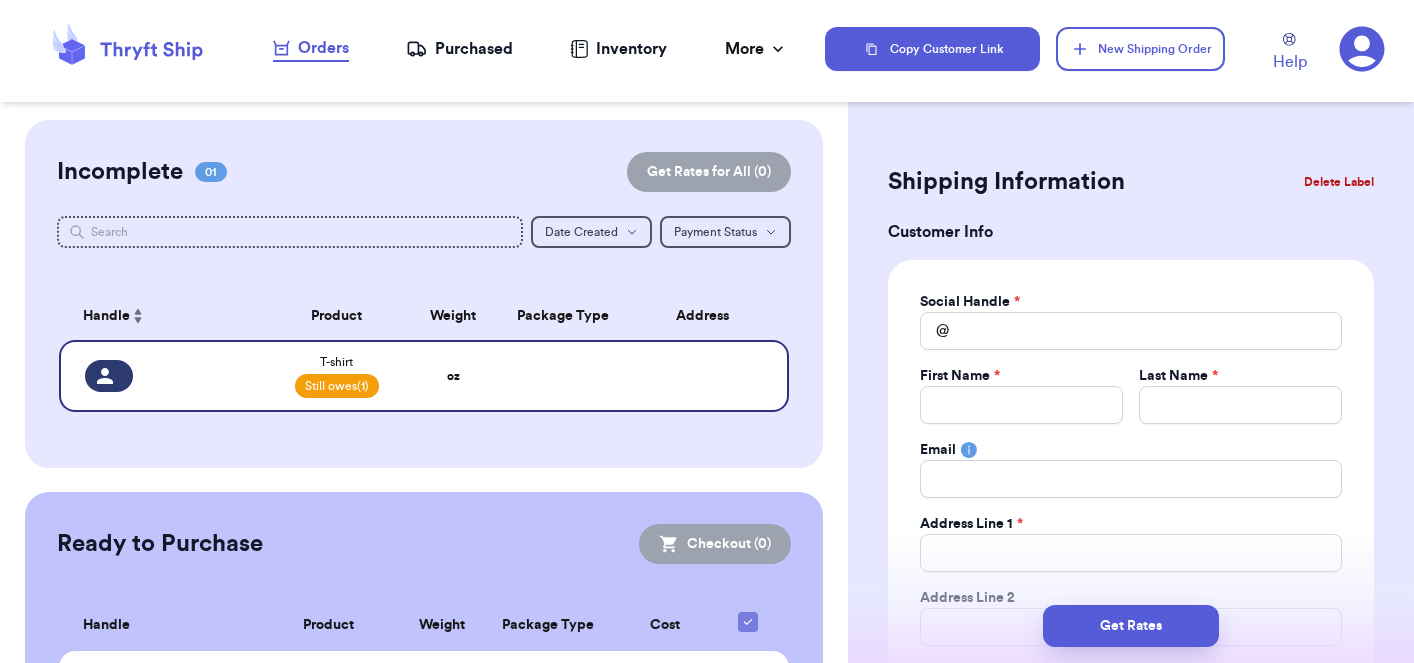 type 